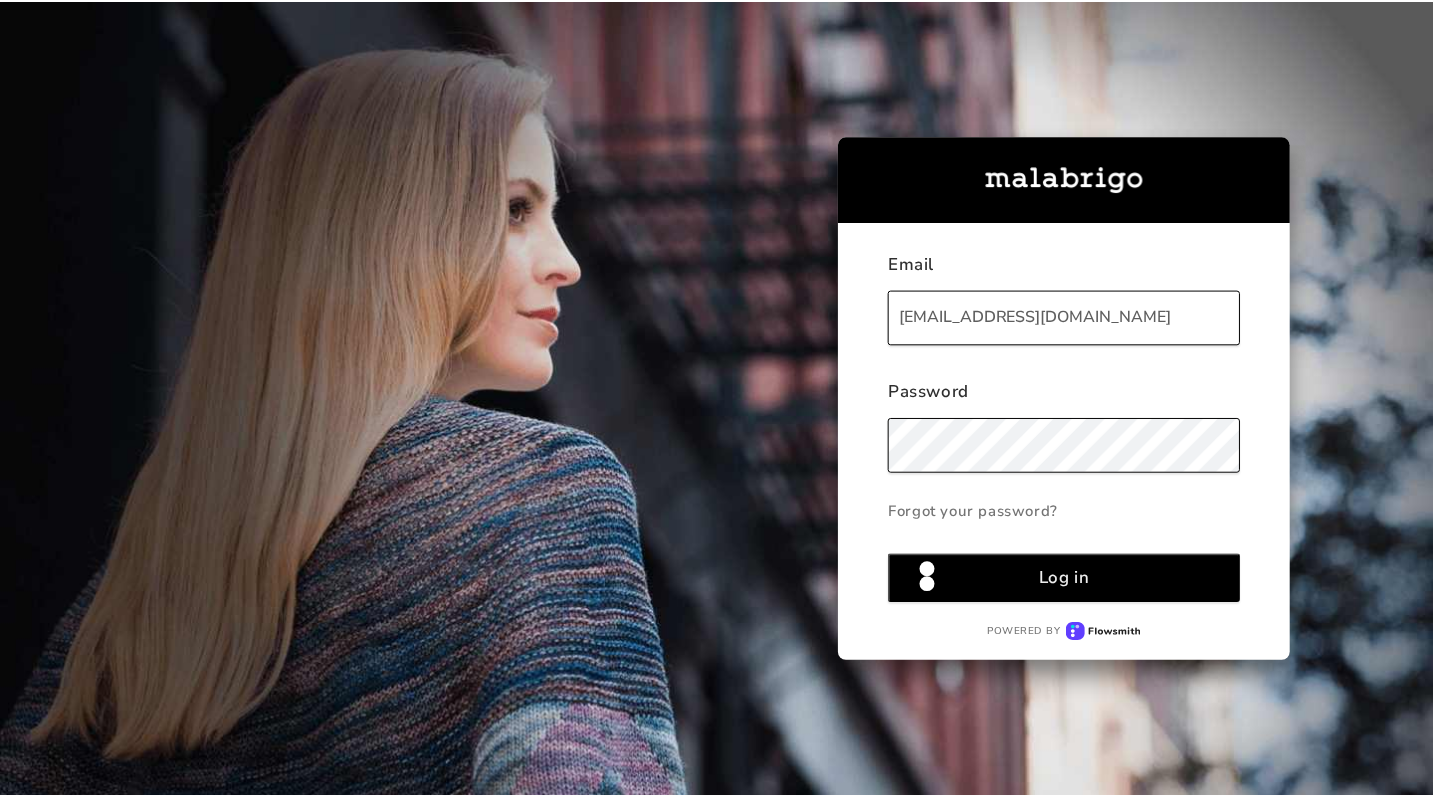 scroll, scrollTop: 0, scrollLeft: 0, axis: both 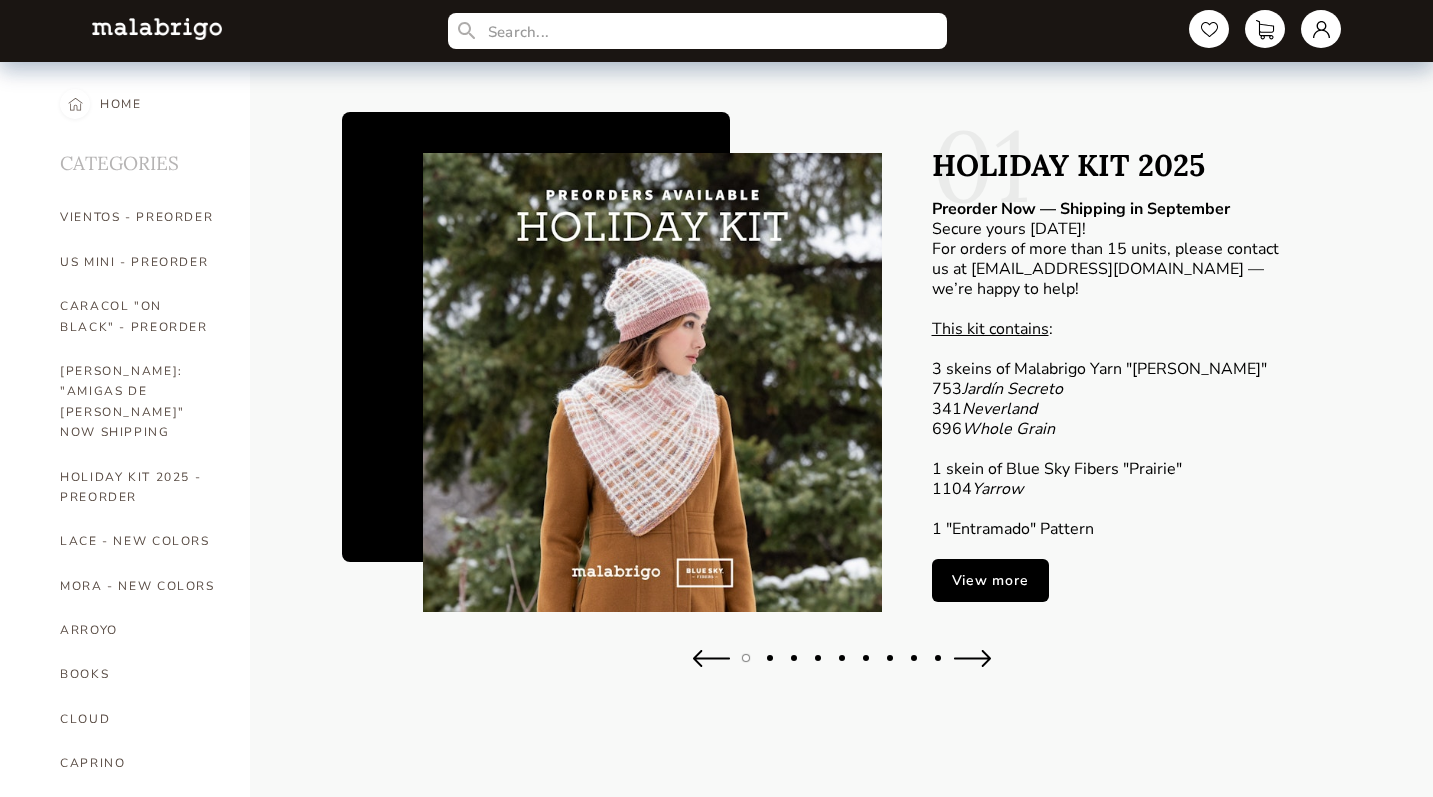click at bounding box center (972, 658) 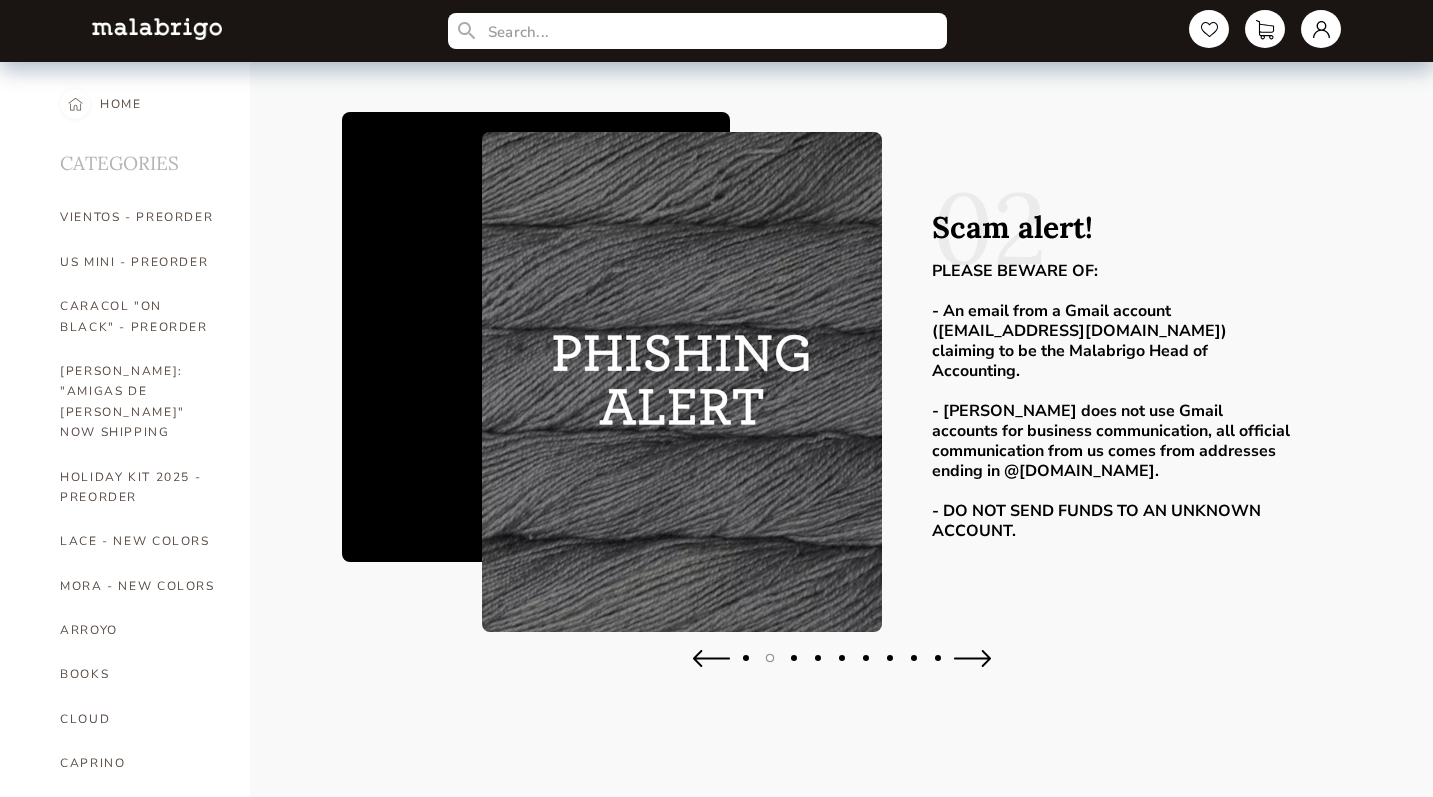 click at bounding box center (972, 658) 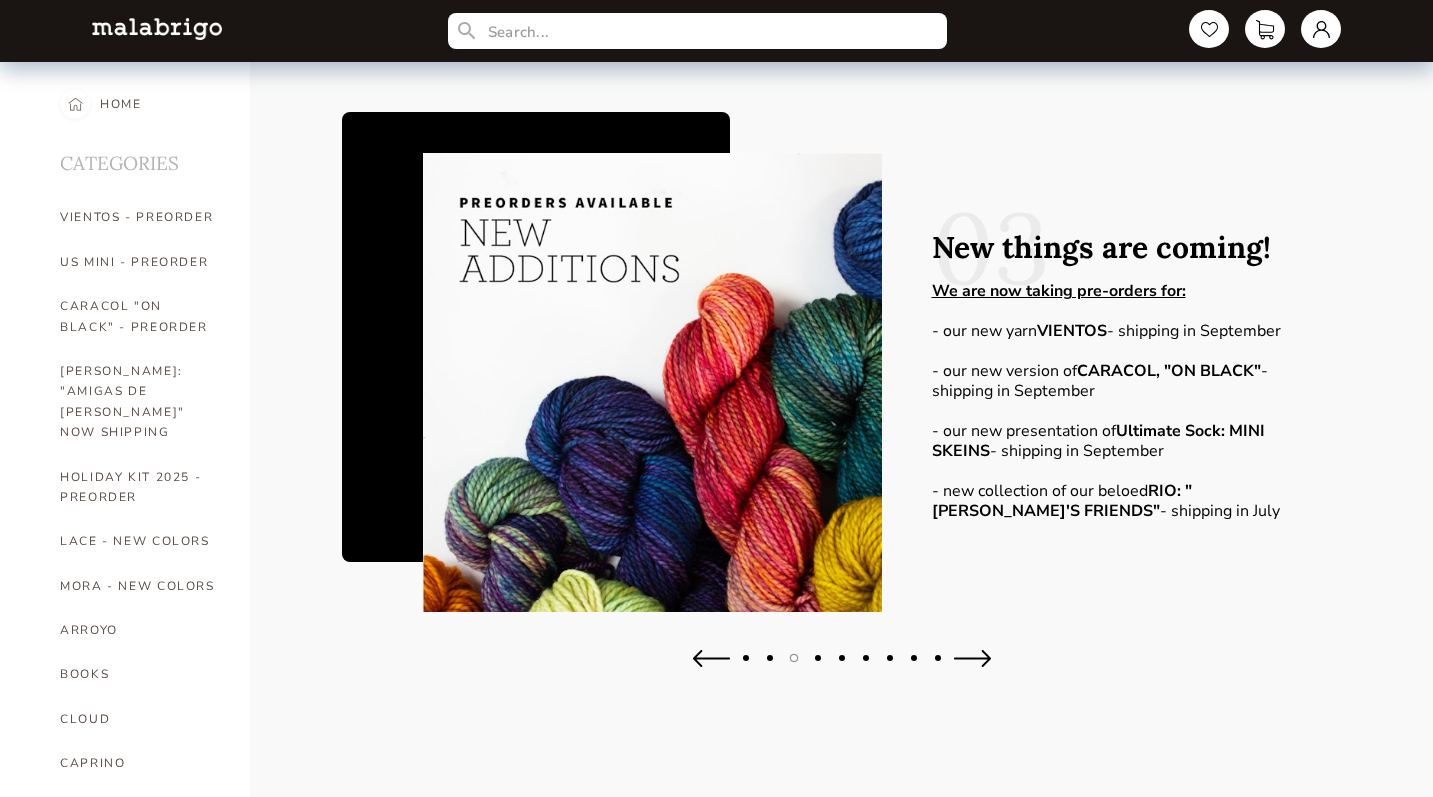 click at bounding box center (972, 658) 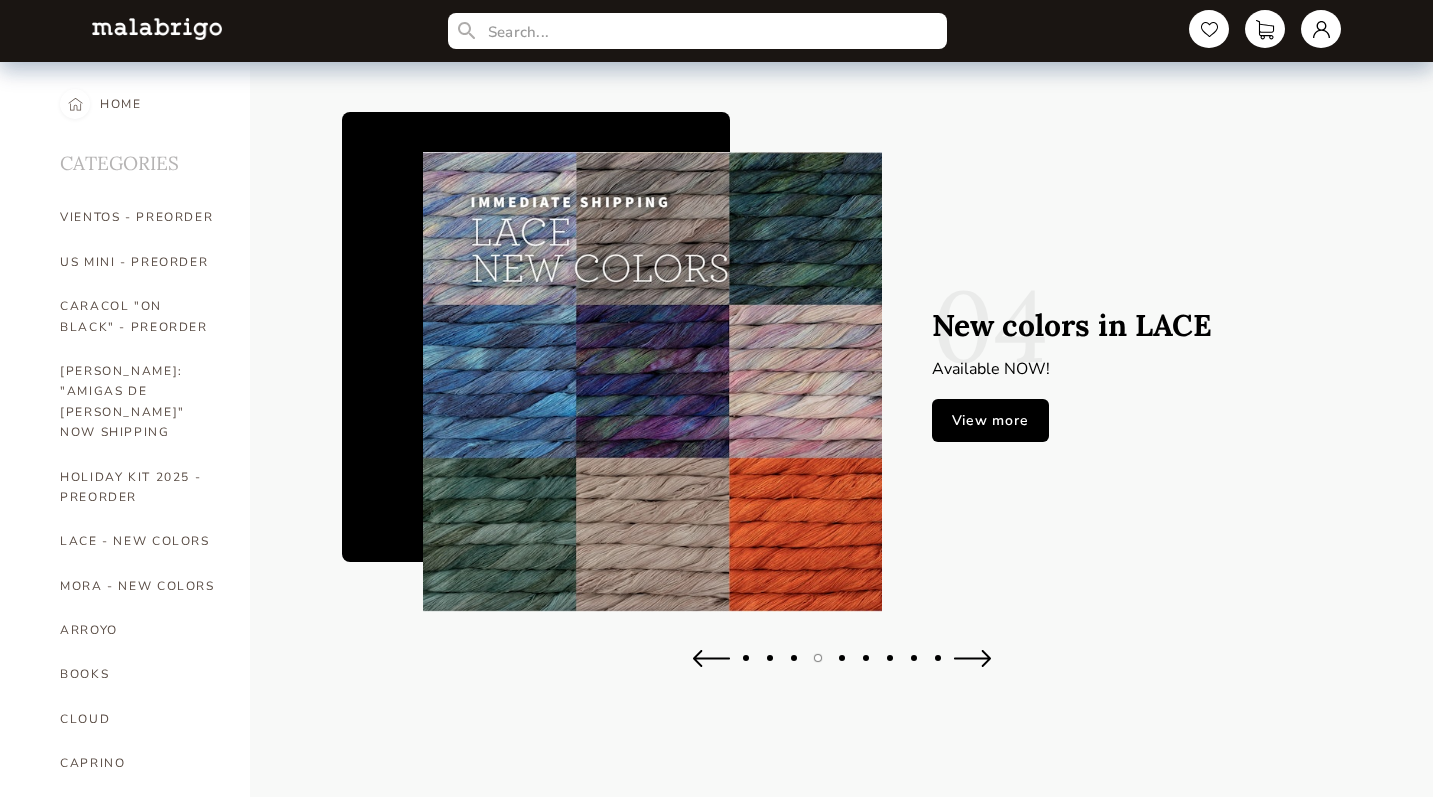 click at bounding box center [972, 658] 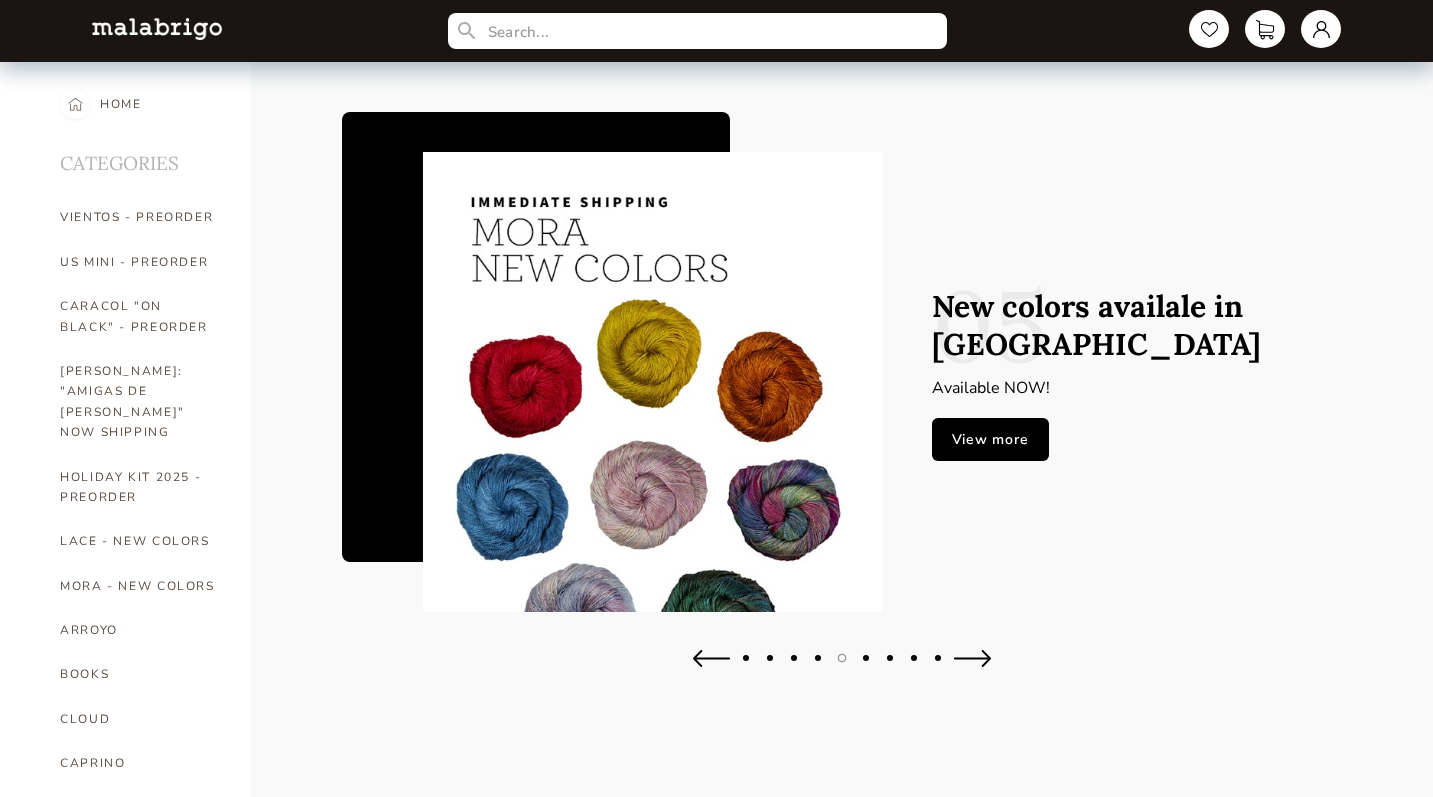 click at bounding box center (972, 658) 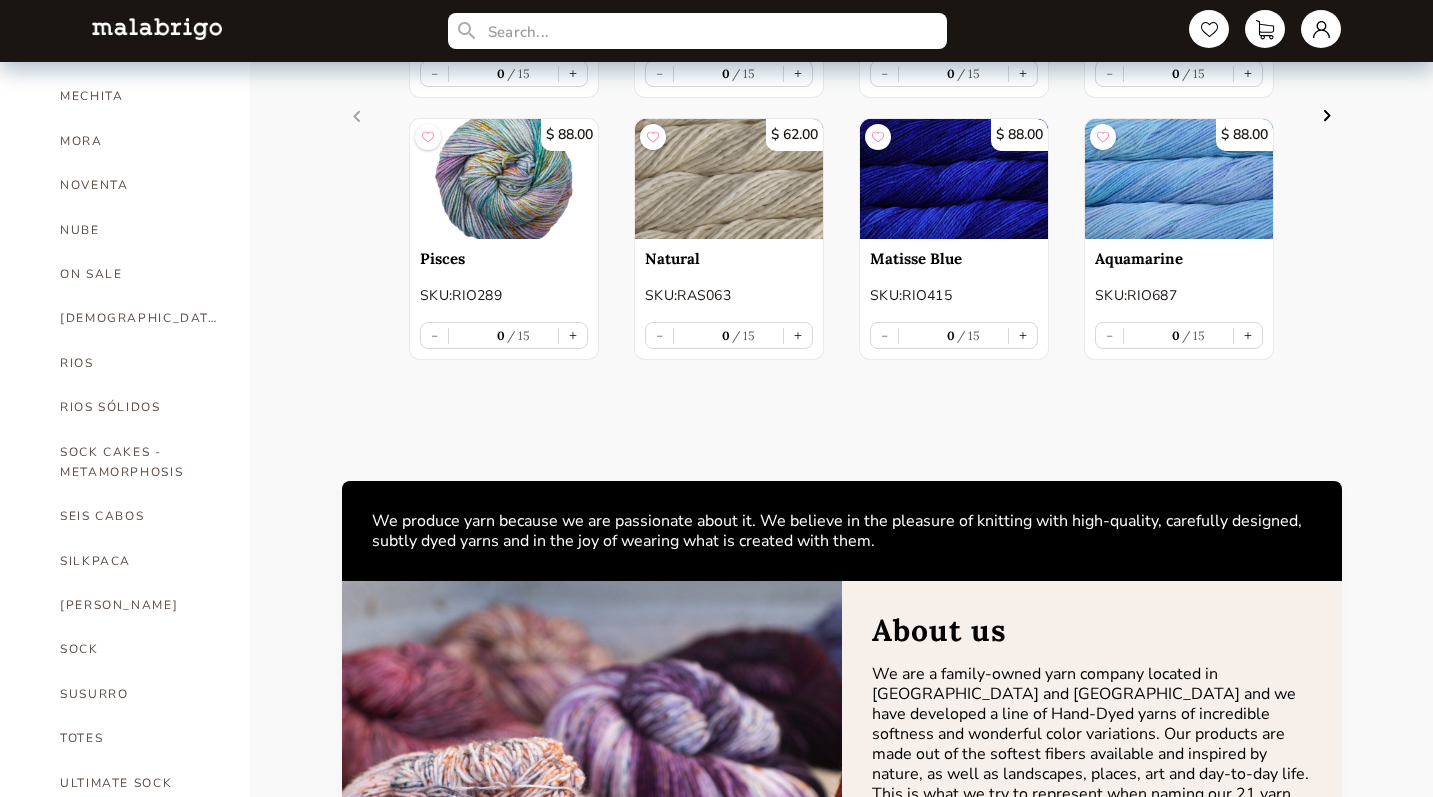 scroll, scrollTop: 1026, scrollLeft: 0, axis: vertical 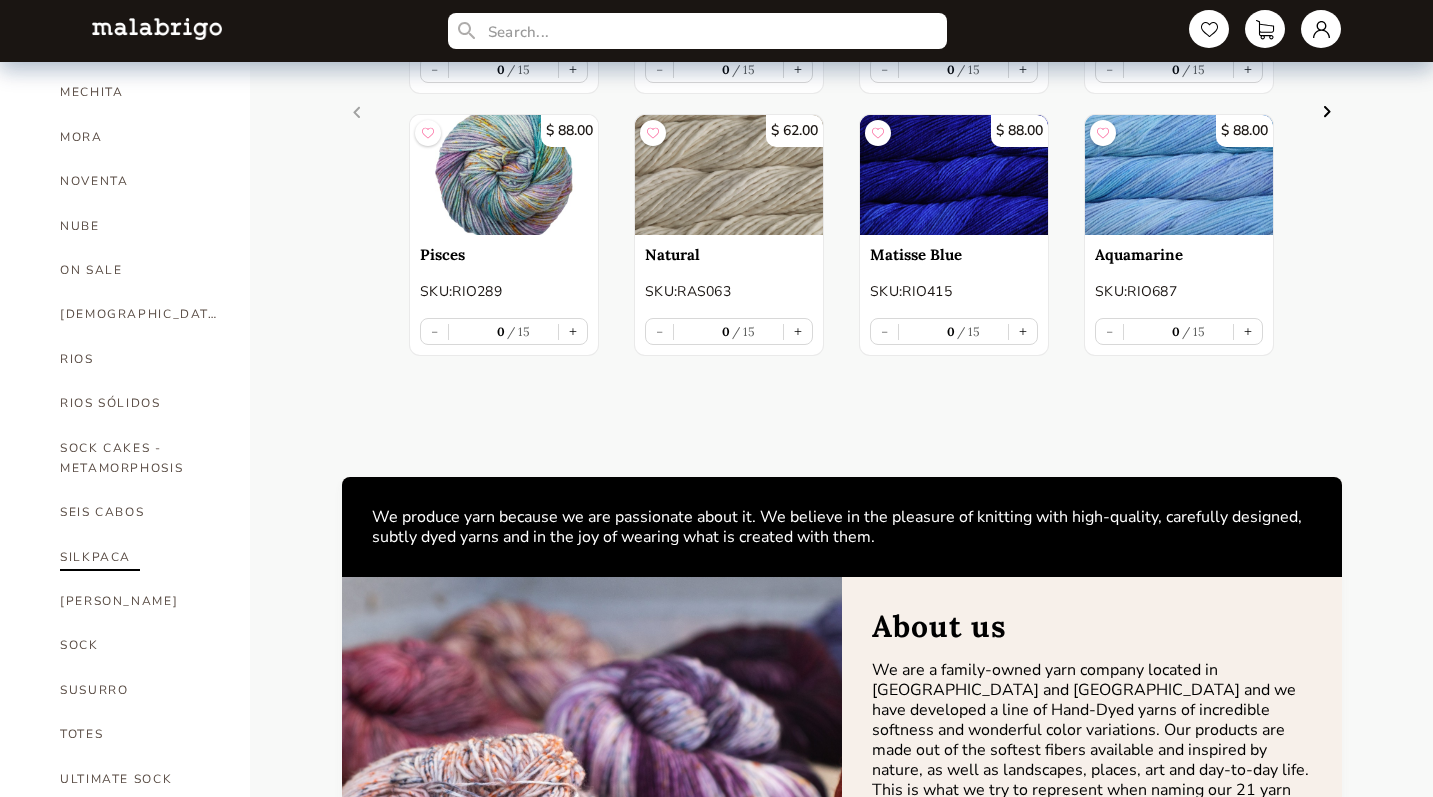 click on "SILKPACA" at bounding box center (140, 557) 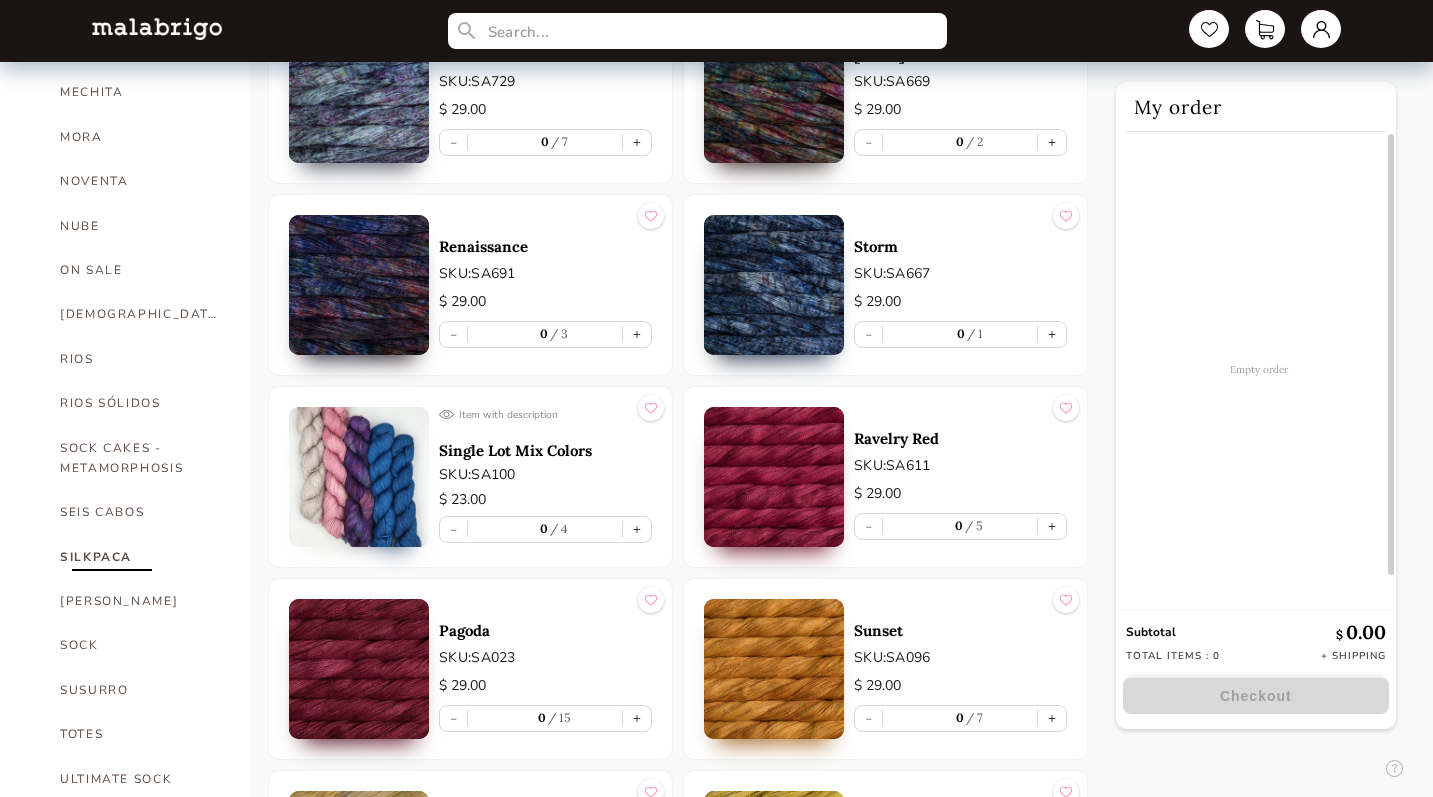 scroll, scrollTop: 0, scrollLeft: 0, axis: both 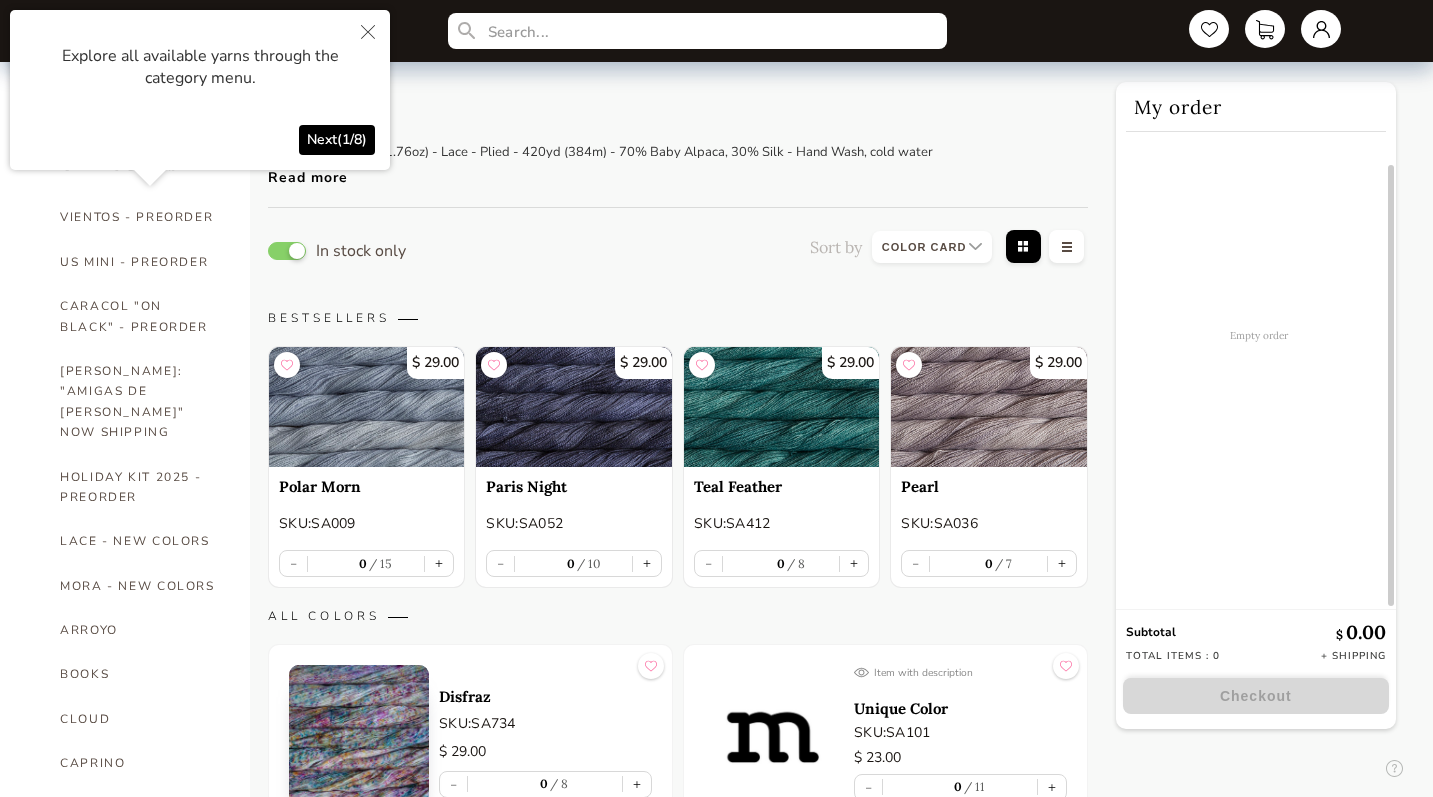 click at bounding box center (368, 33) 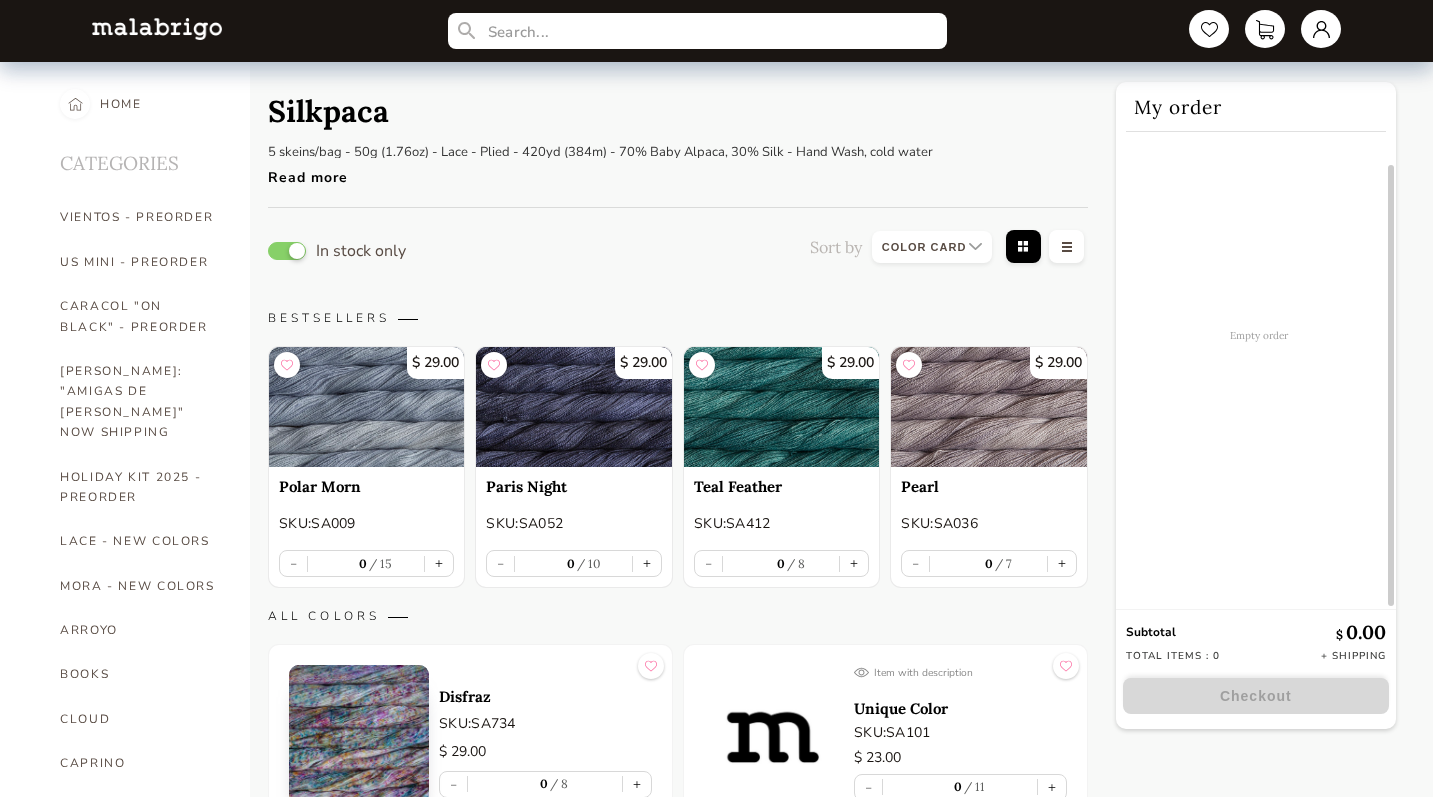 click on "HOME" at bounding box center [115, 104] 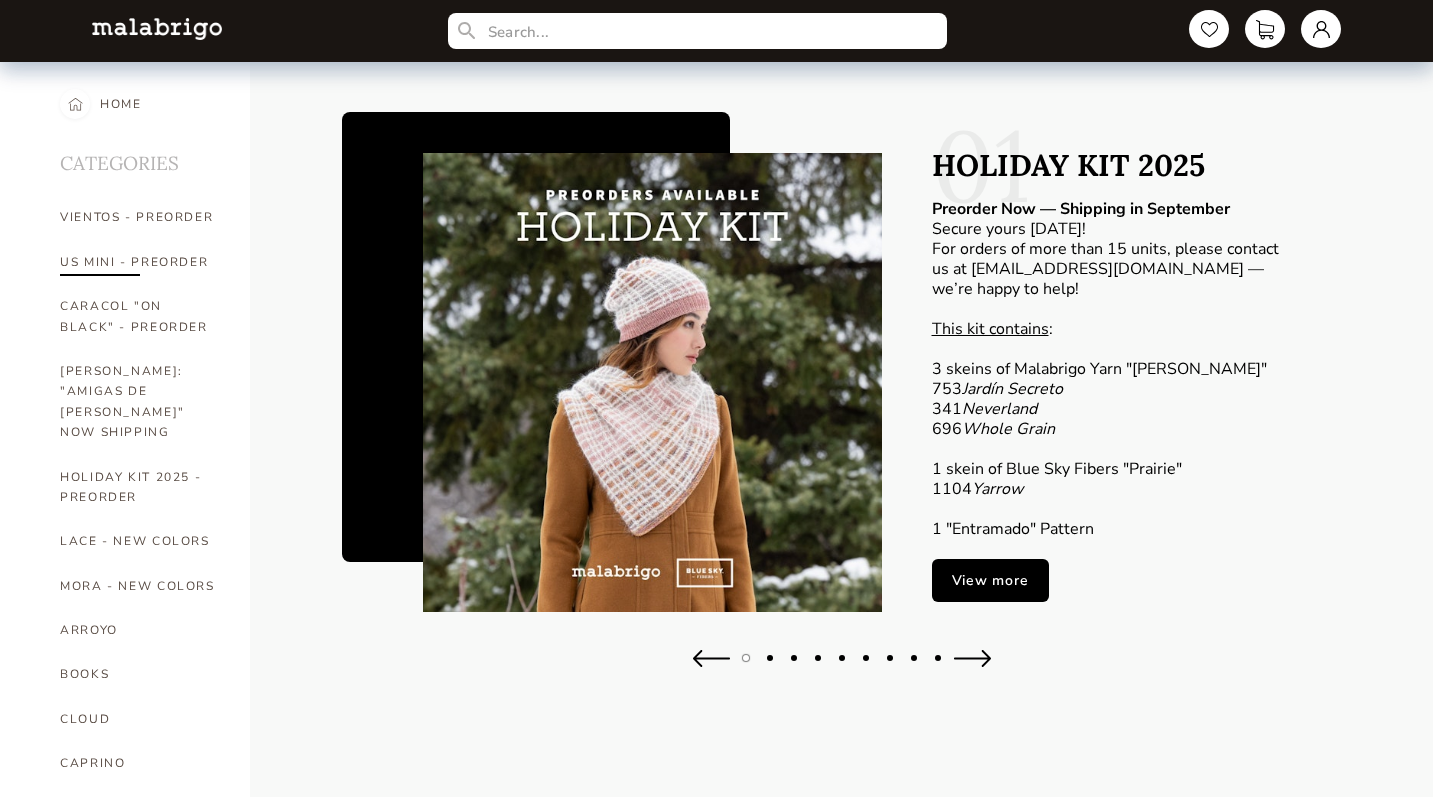 click on "US MINI - PREORDER" at bounding box center [140, 262] 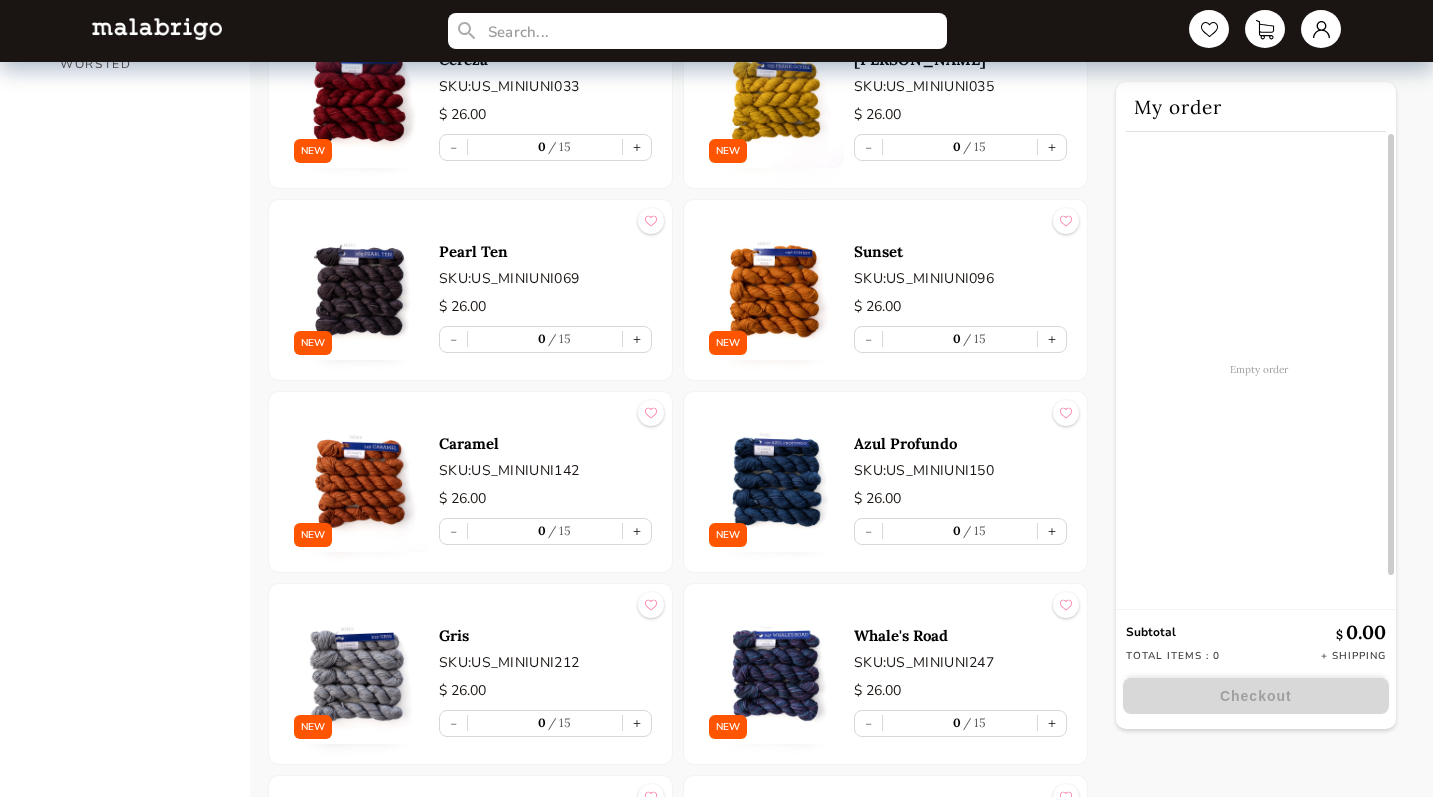 scroll, scrollTop: 1348, scrollLeft: 0, axis: vertical 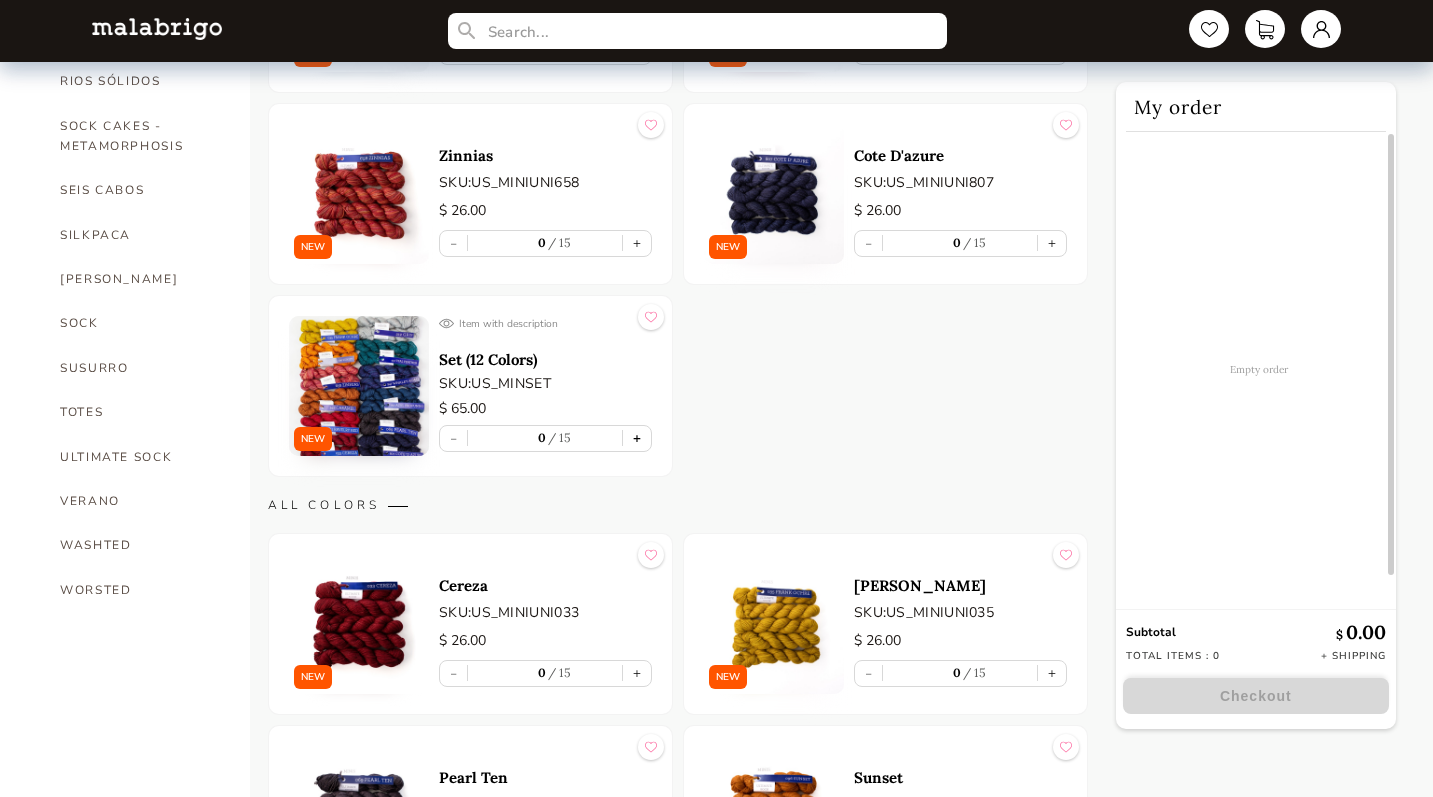click on "+" at bounding box center (637, 438) 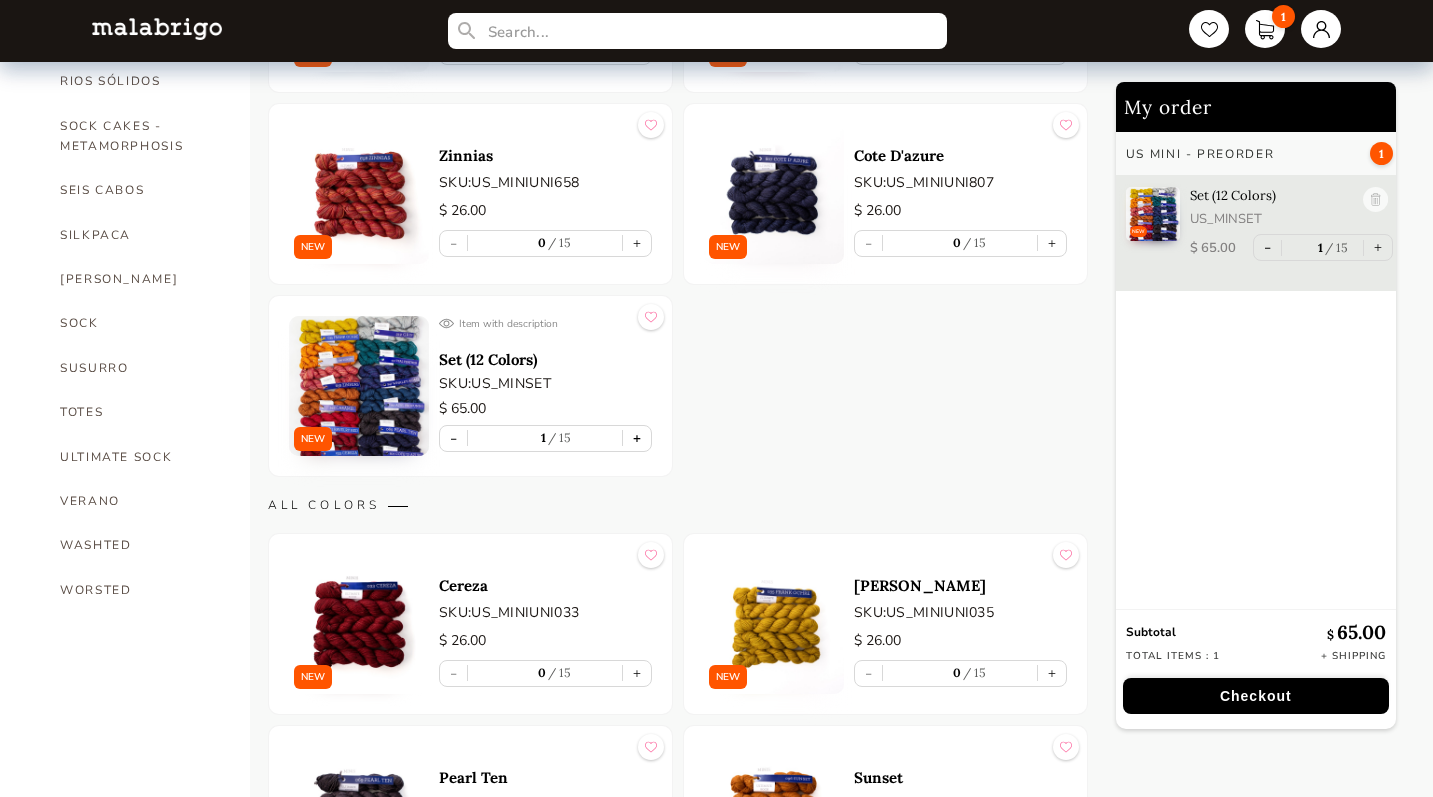 click on "+" at bounding box center (637, 438) 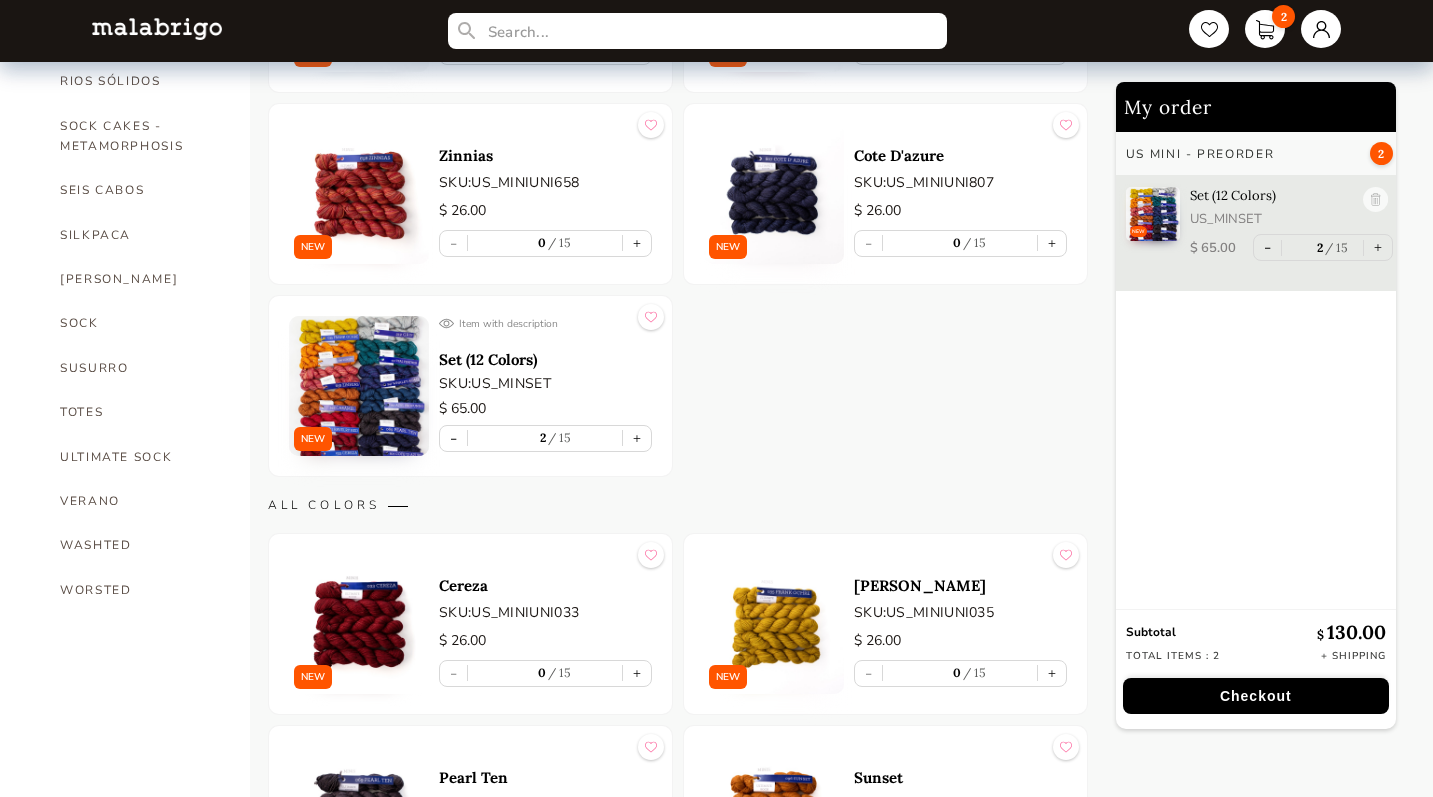 click at bounding box center [359, 386] 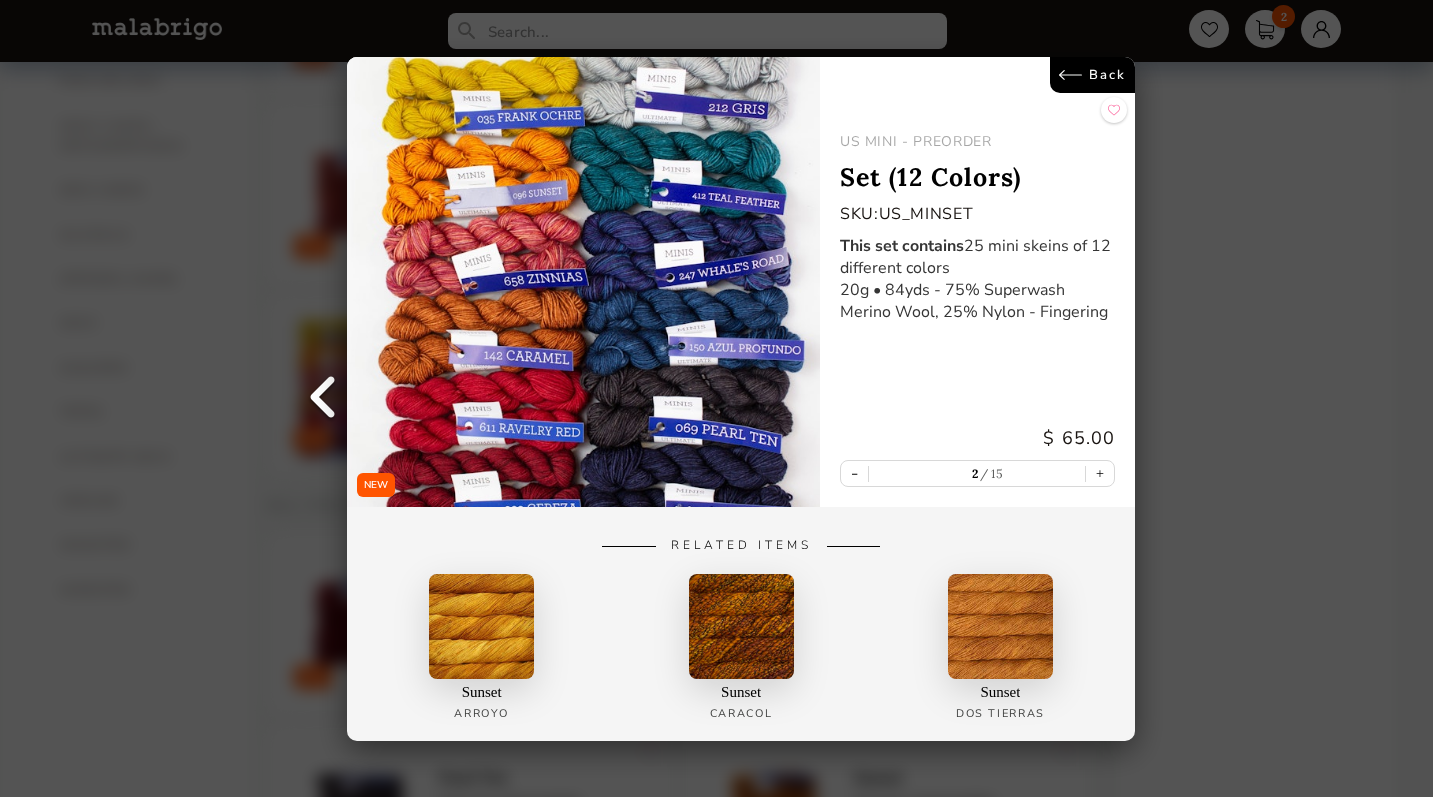 click on "NEW Back US MINI - PREORDER Set (12 Colors) SKU:  US_MINSET This set contains  25 mini skeins of 12 different colors
20g • 84yds - 75% Superwash Merino Wool, 25% Nylon - Fingering
$   65.00 - 2 15 + Related Items Sunset [PERSON_NAME] Sunset Caracol Sunset Dos Tierras" at bounding box center [716, 398] 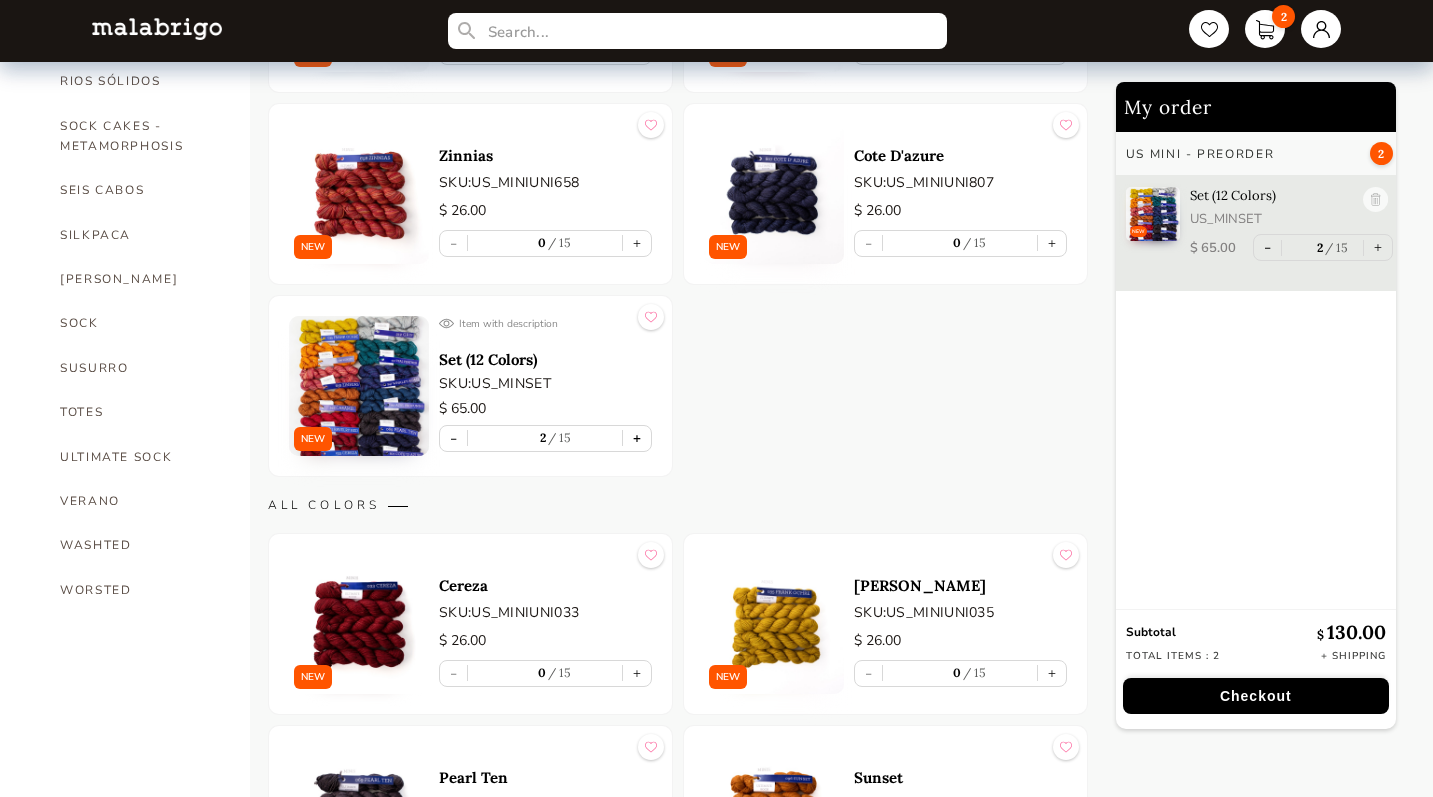 click on "+" at bounding box center (637, 438) 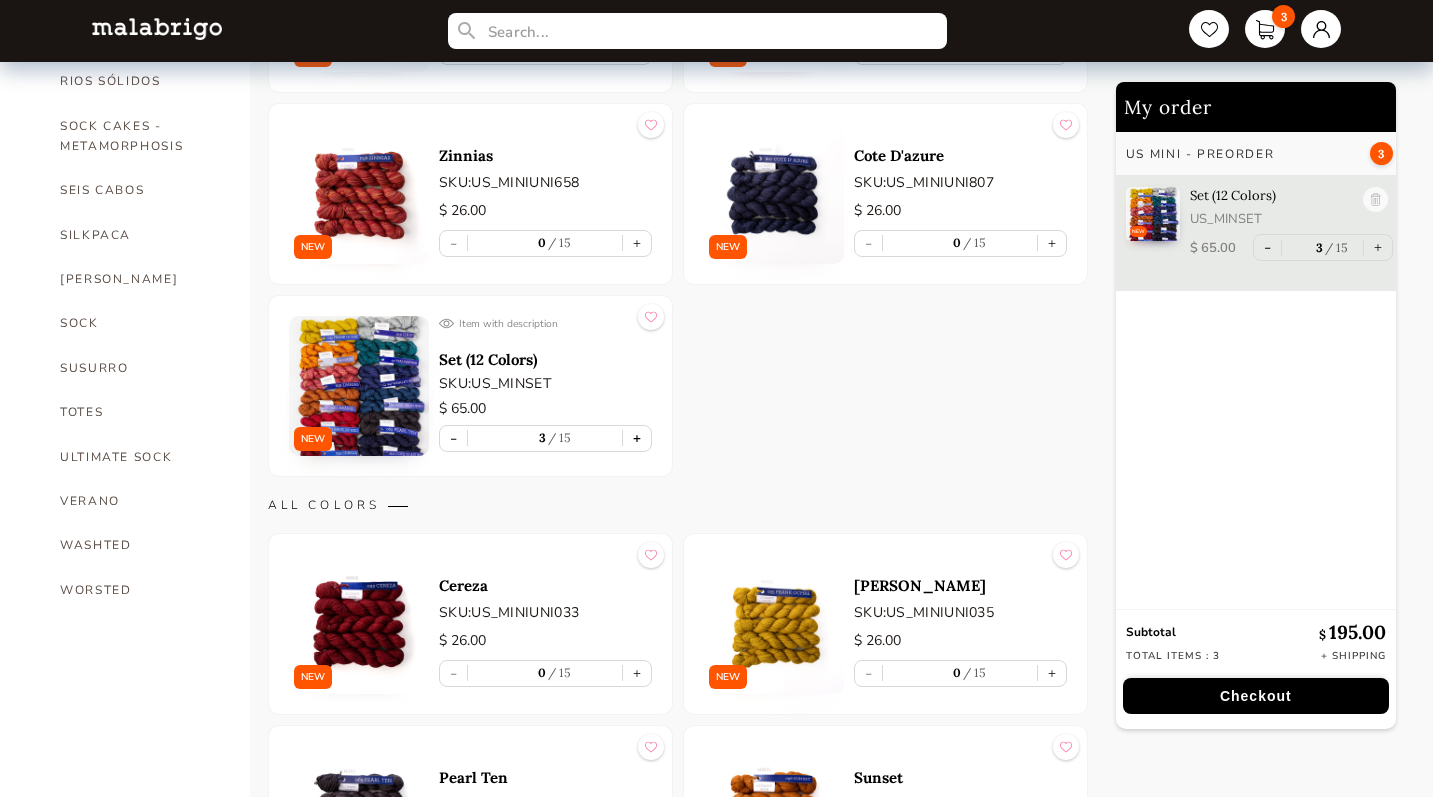 click on "+" at bounding box center (637, 438) 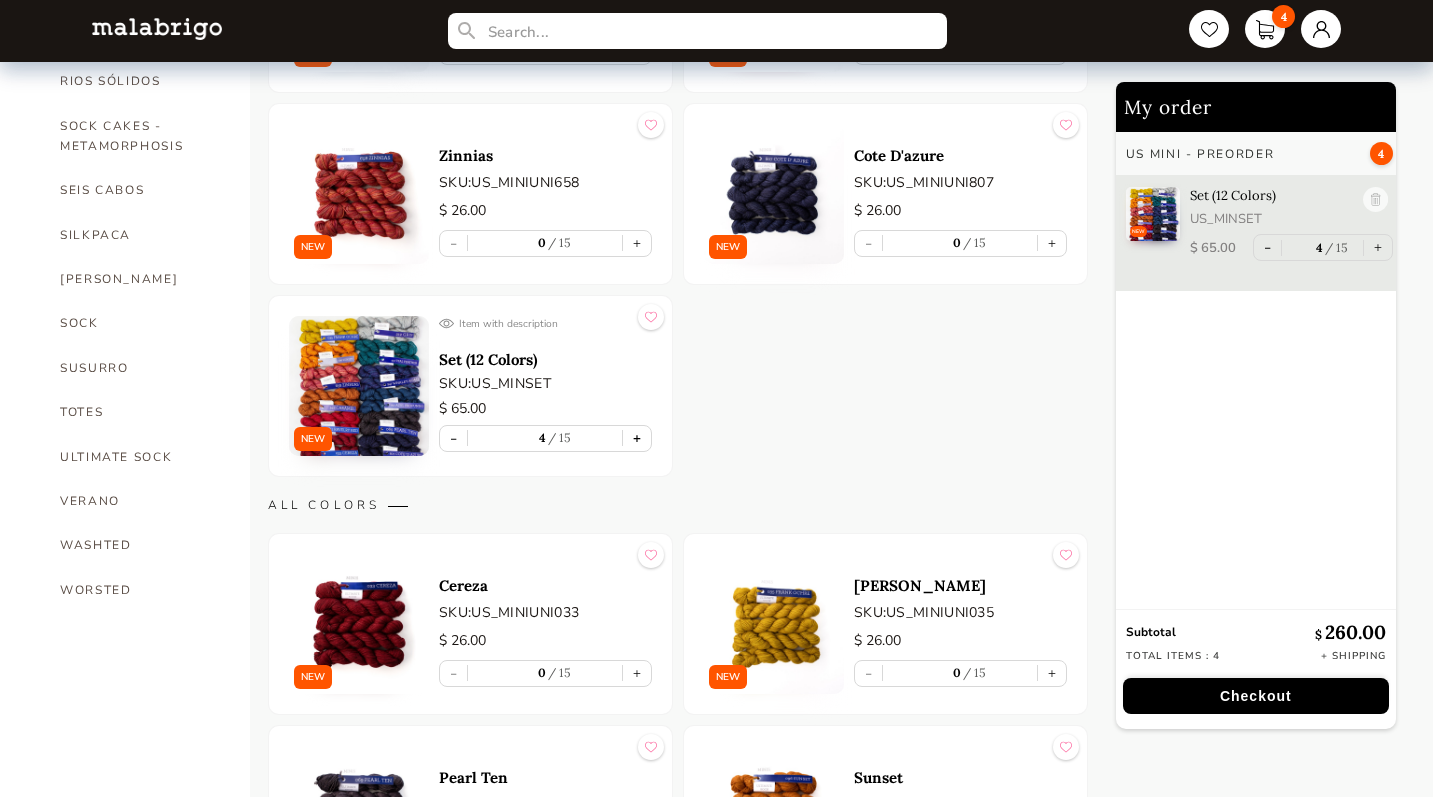 click on "+" at bounding box center (637, 438) 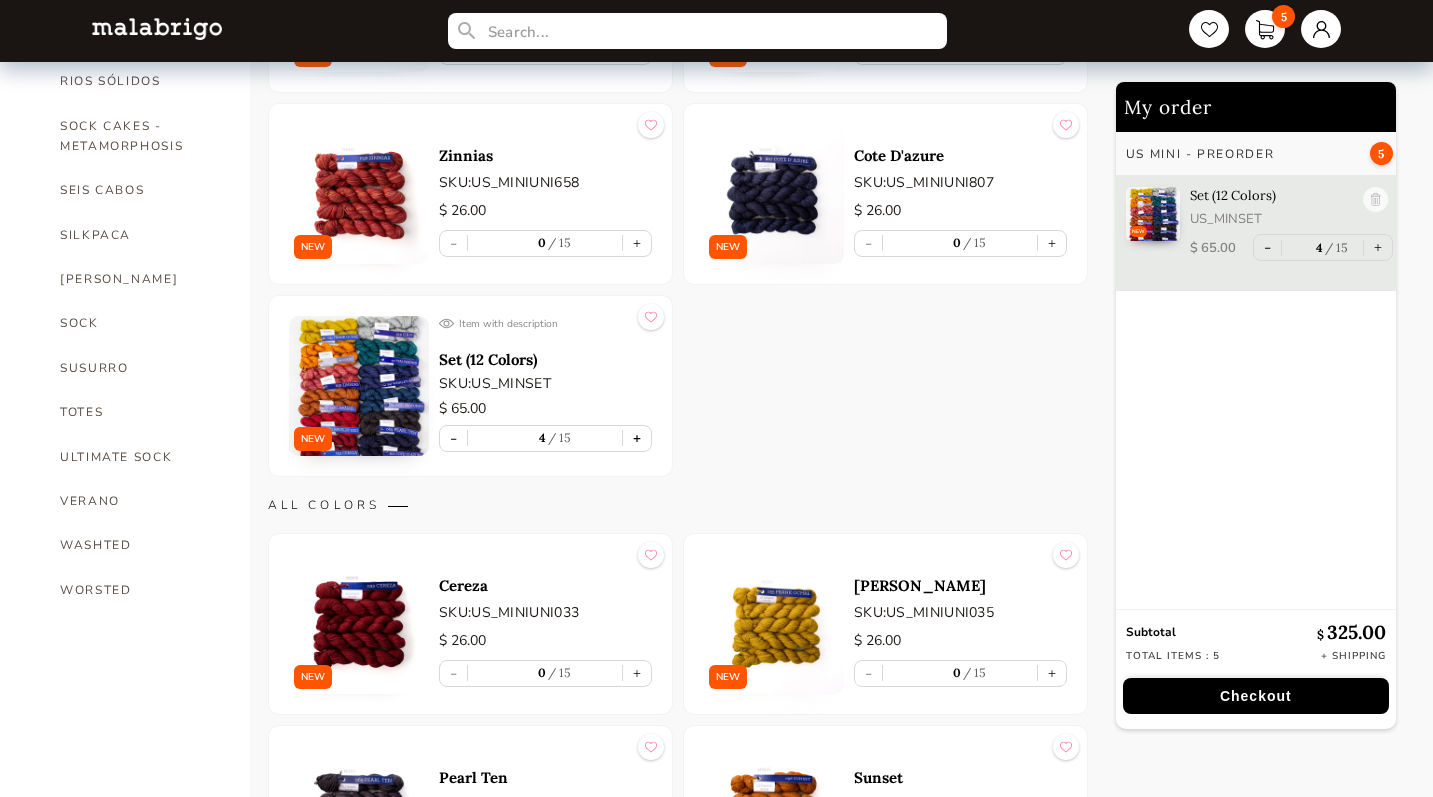 type on "5" 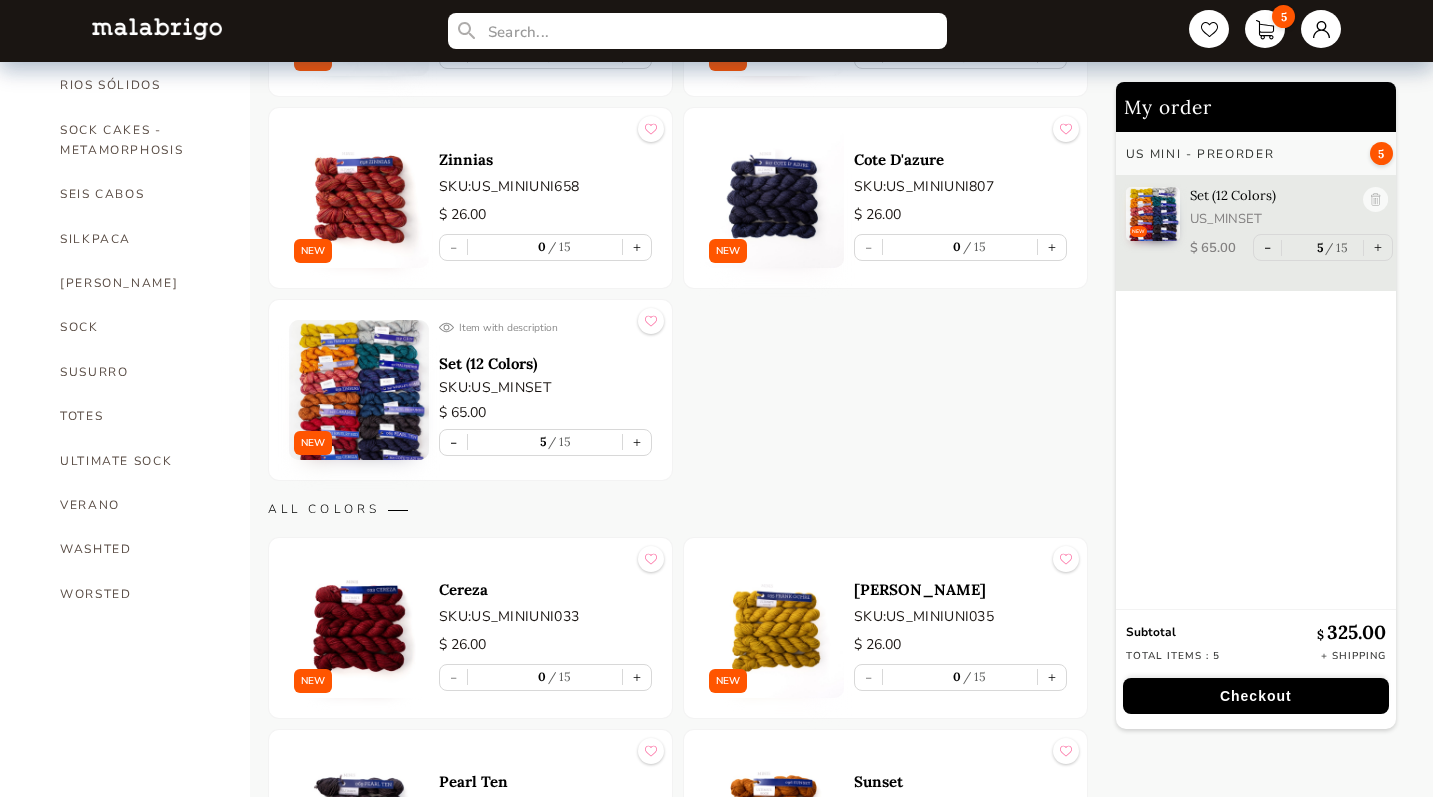 scroll, scrollTop: 57, scrollLeft: 0, axis: vertical 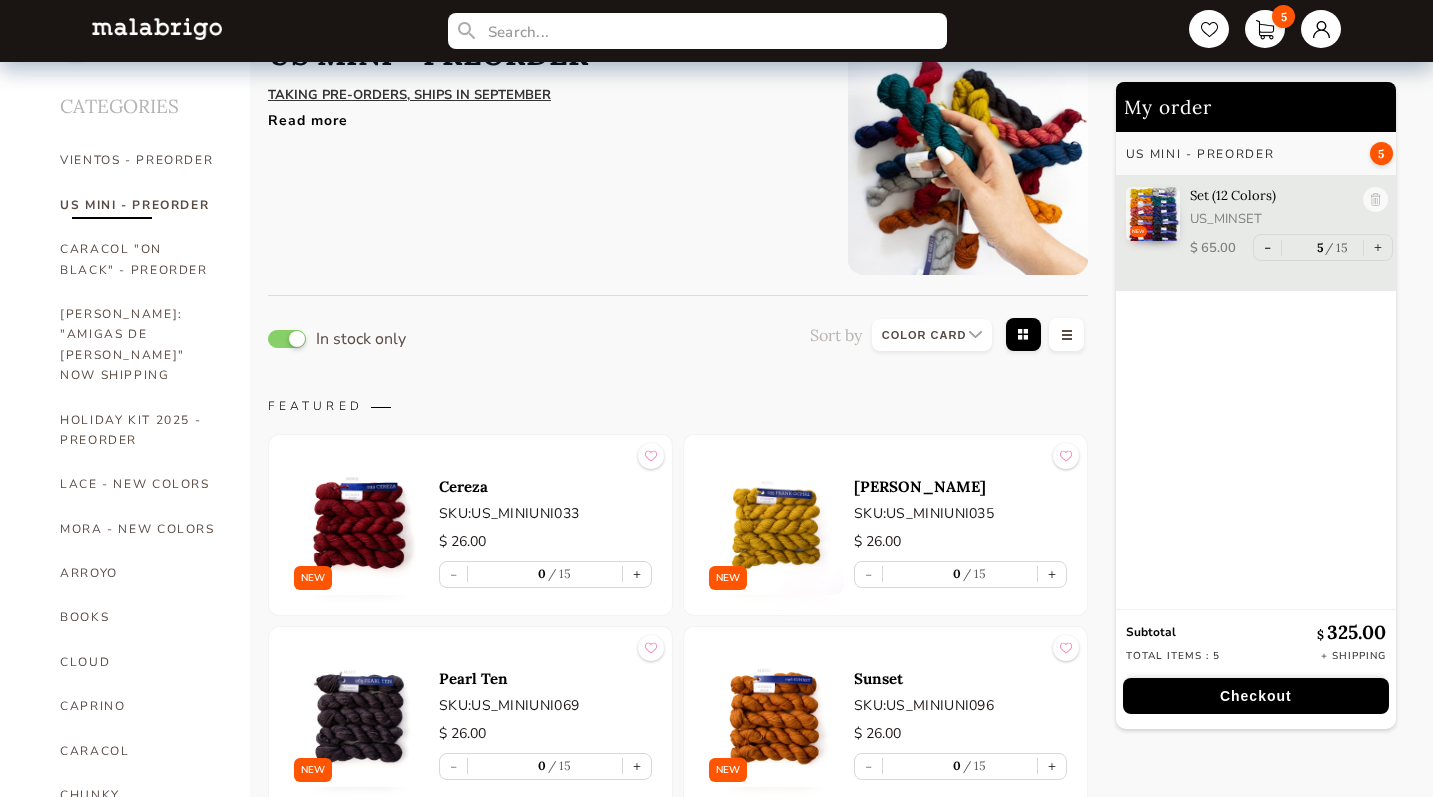 click on "[PERSON_NAME]" at bounding box center (960, 486) 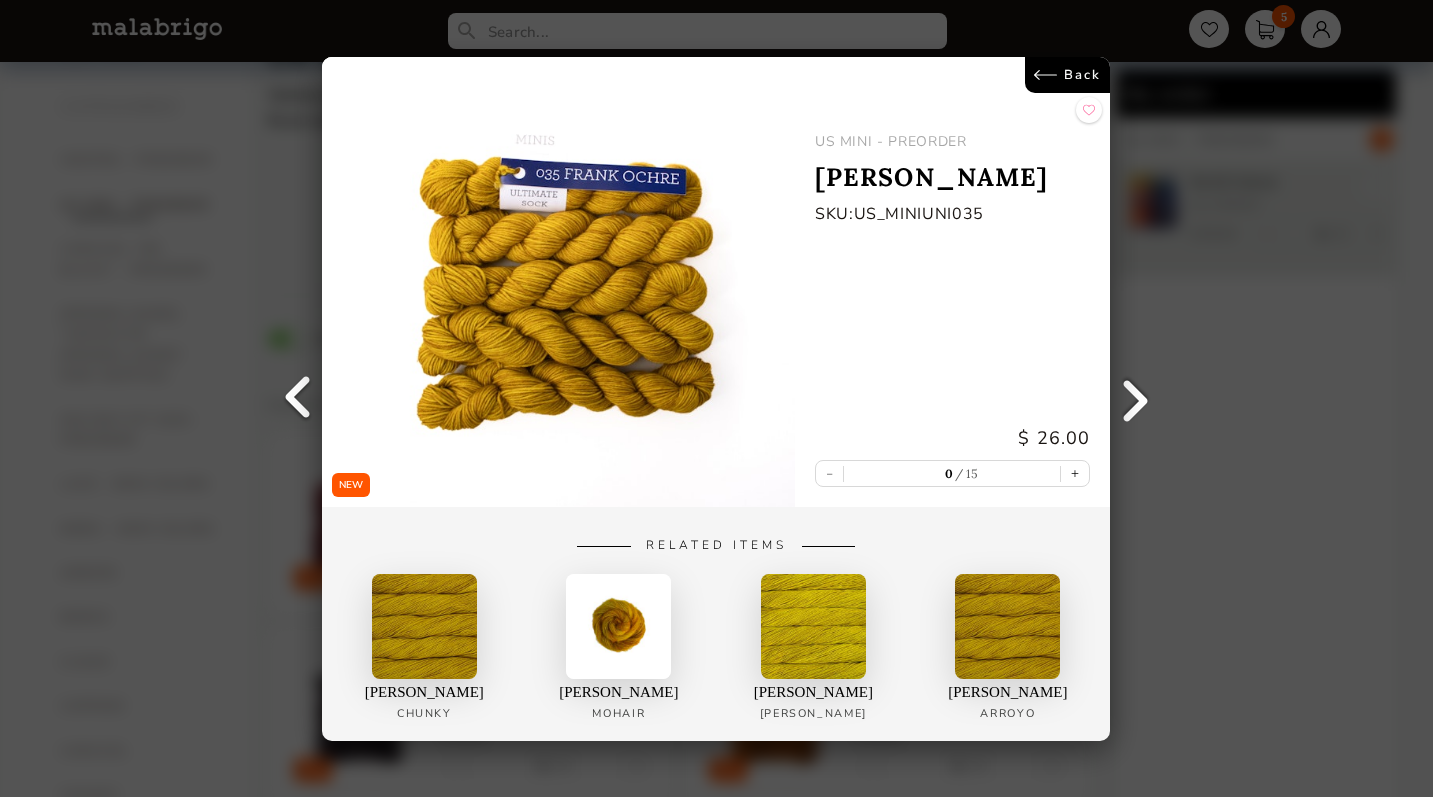 click on "Back" at bounding box center (1068, 75) 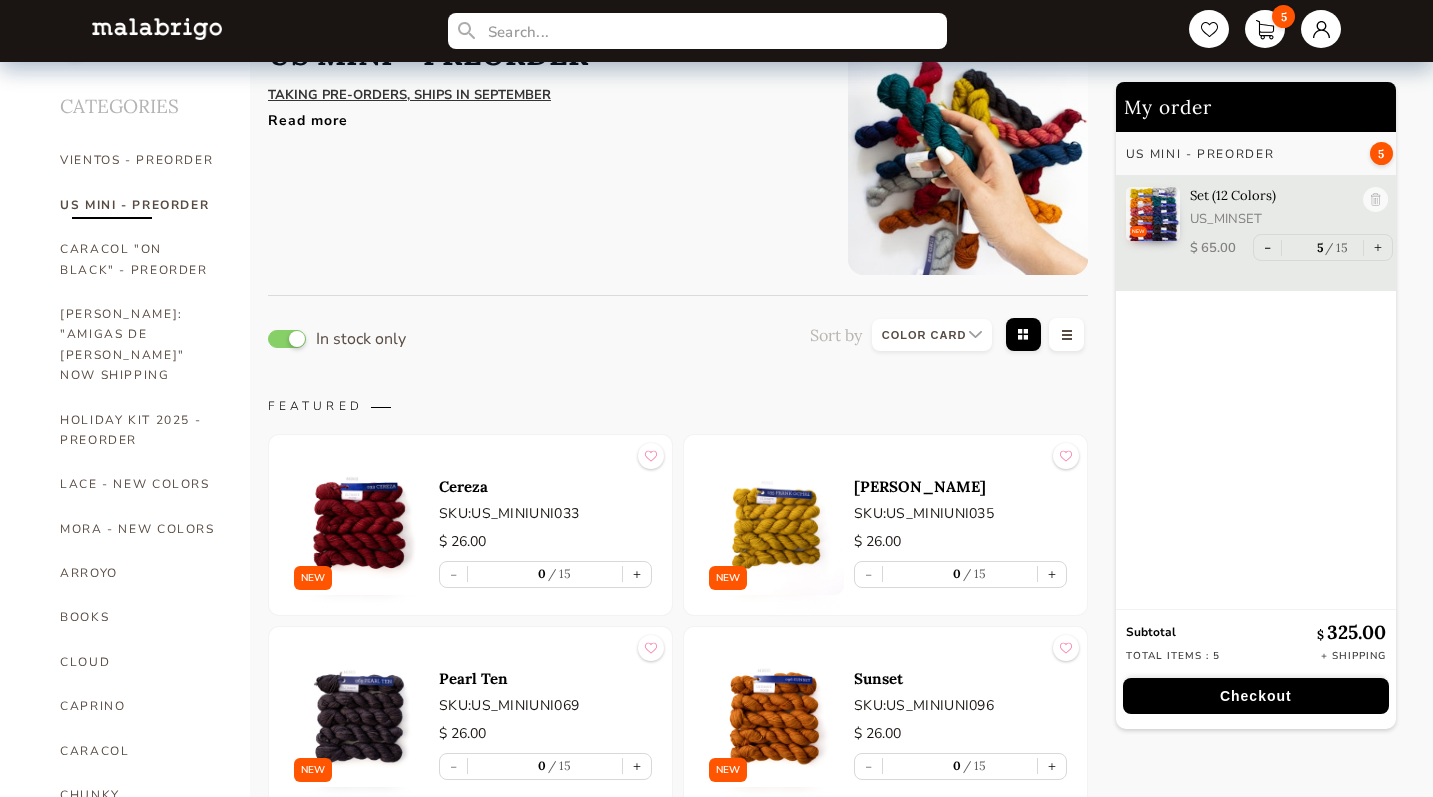 scroll, scrollTop: 0, scrollLeft: 0, axis: both 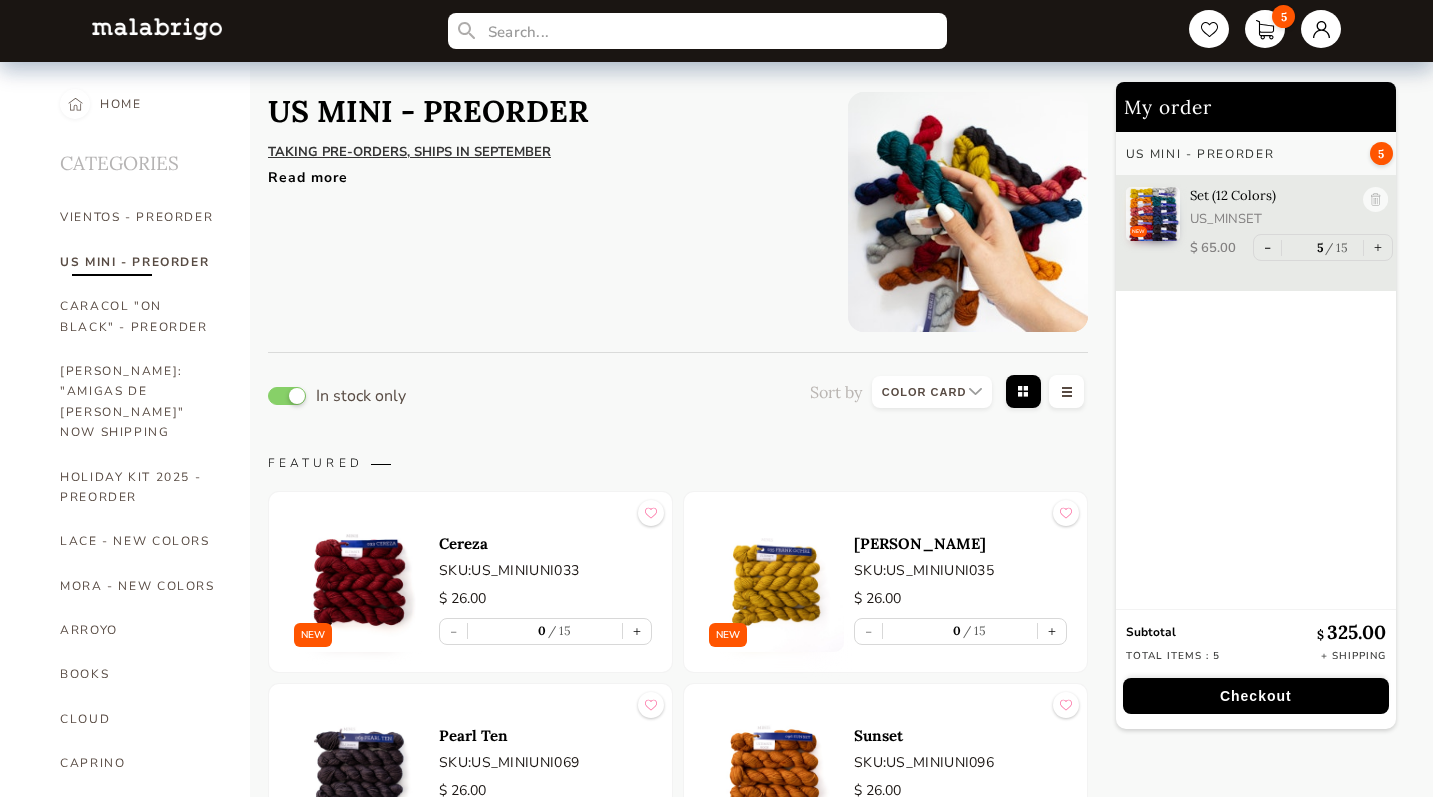 click on "Read more" at bounding box center [543, 172] 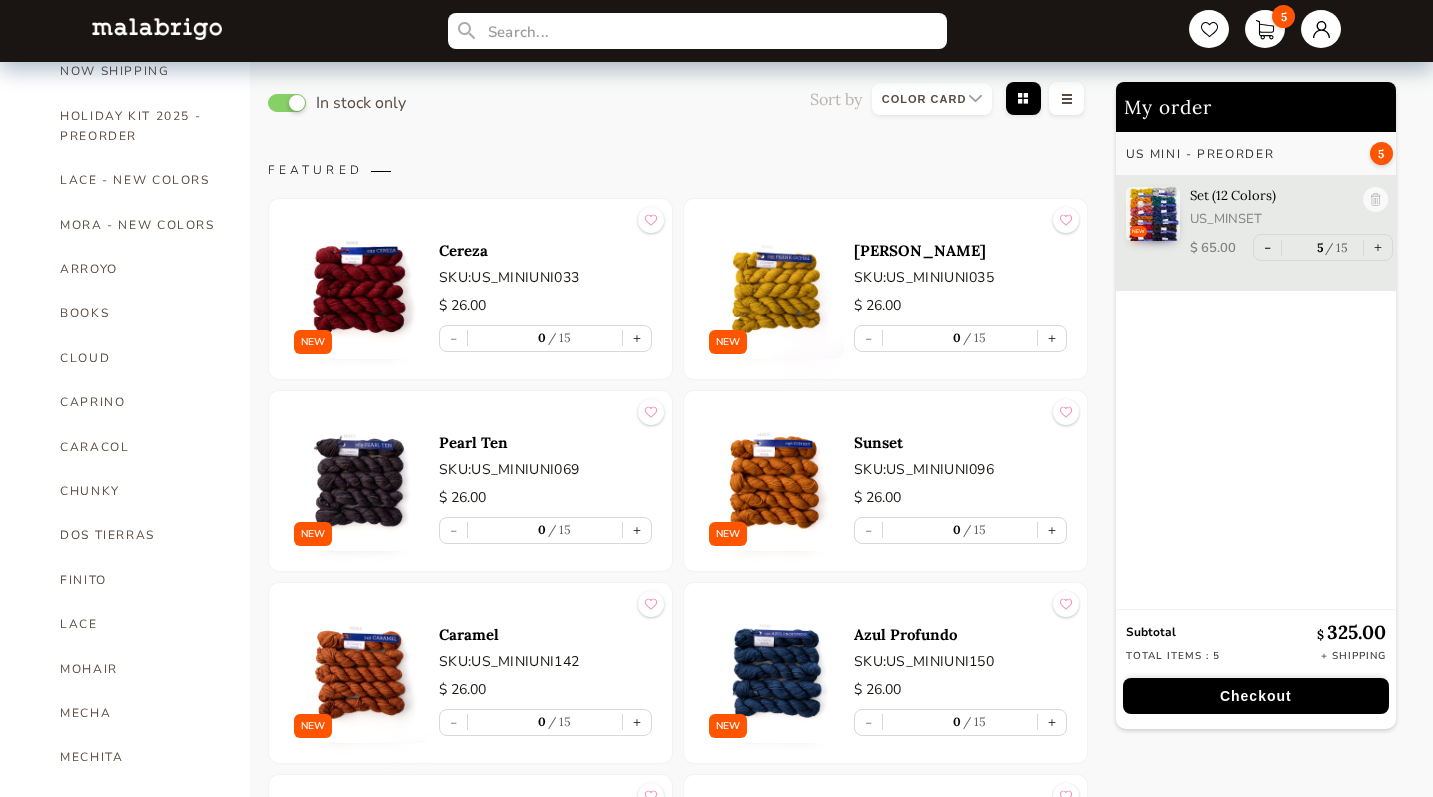 scroll, scrollTop: 0, scrollLeft: 0, axis: both 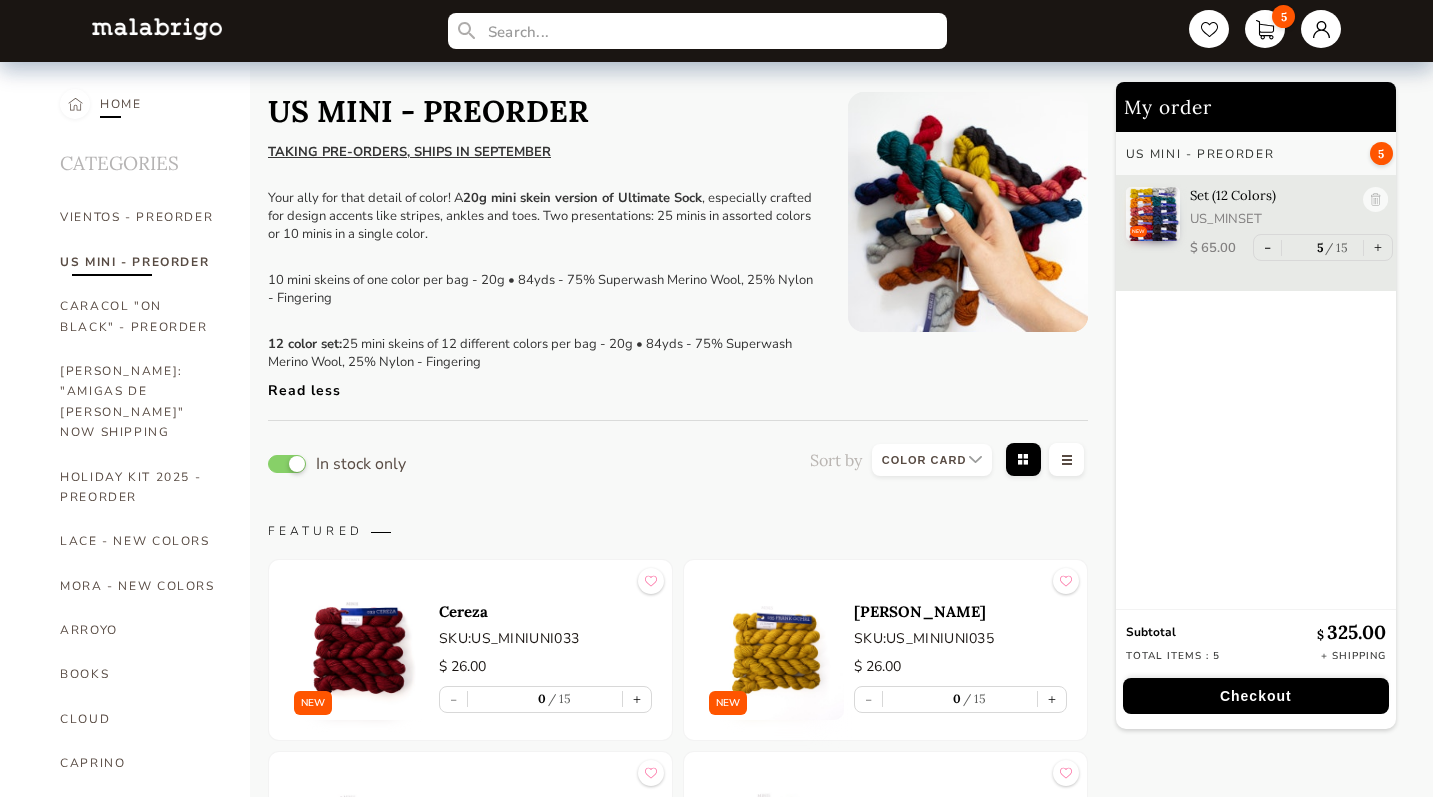 click on "HOME" at bounding box center [121, 104] 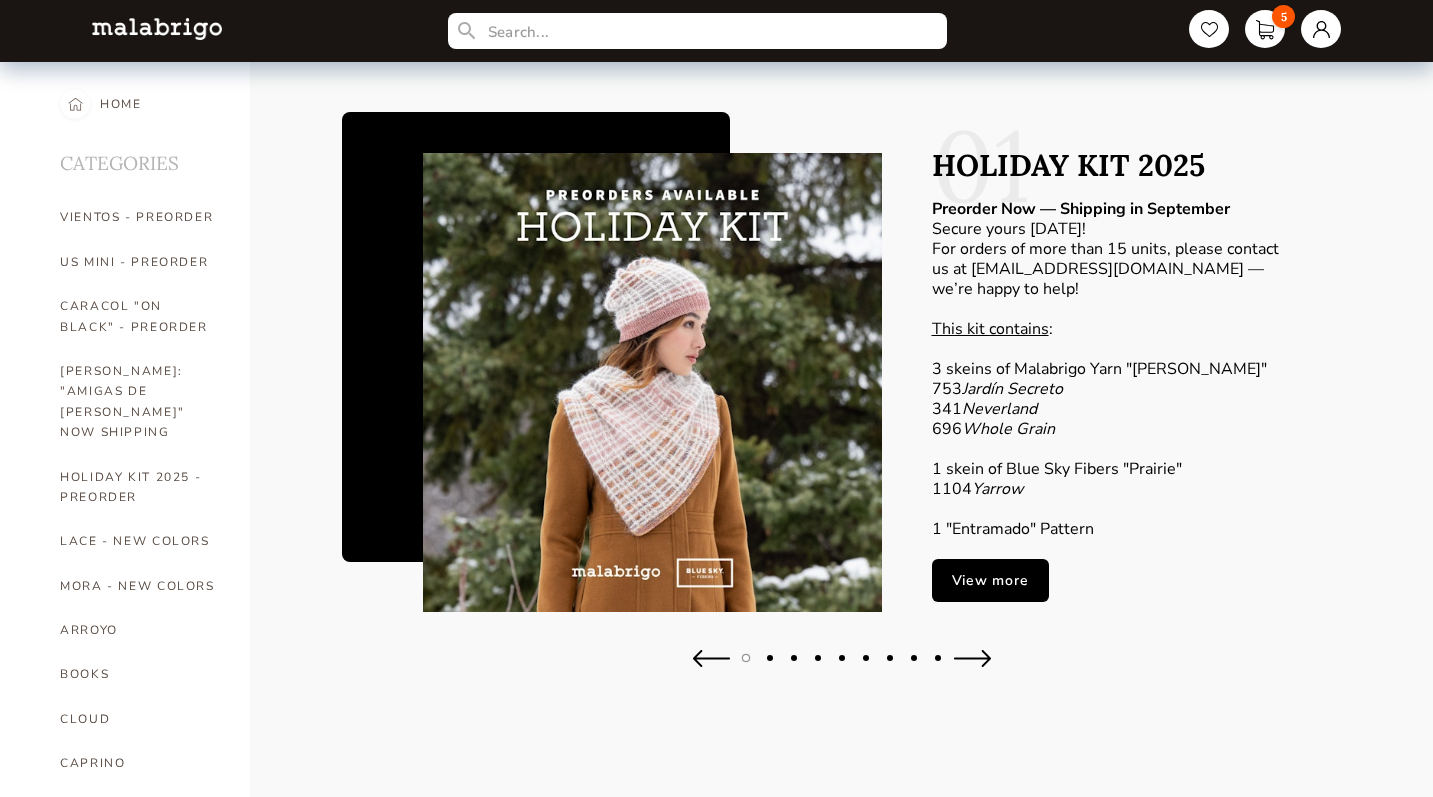 scroll, scrollTop: 4, scrollLeft: 0, axis: vertical 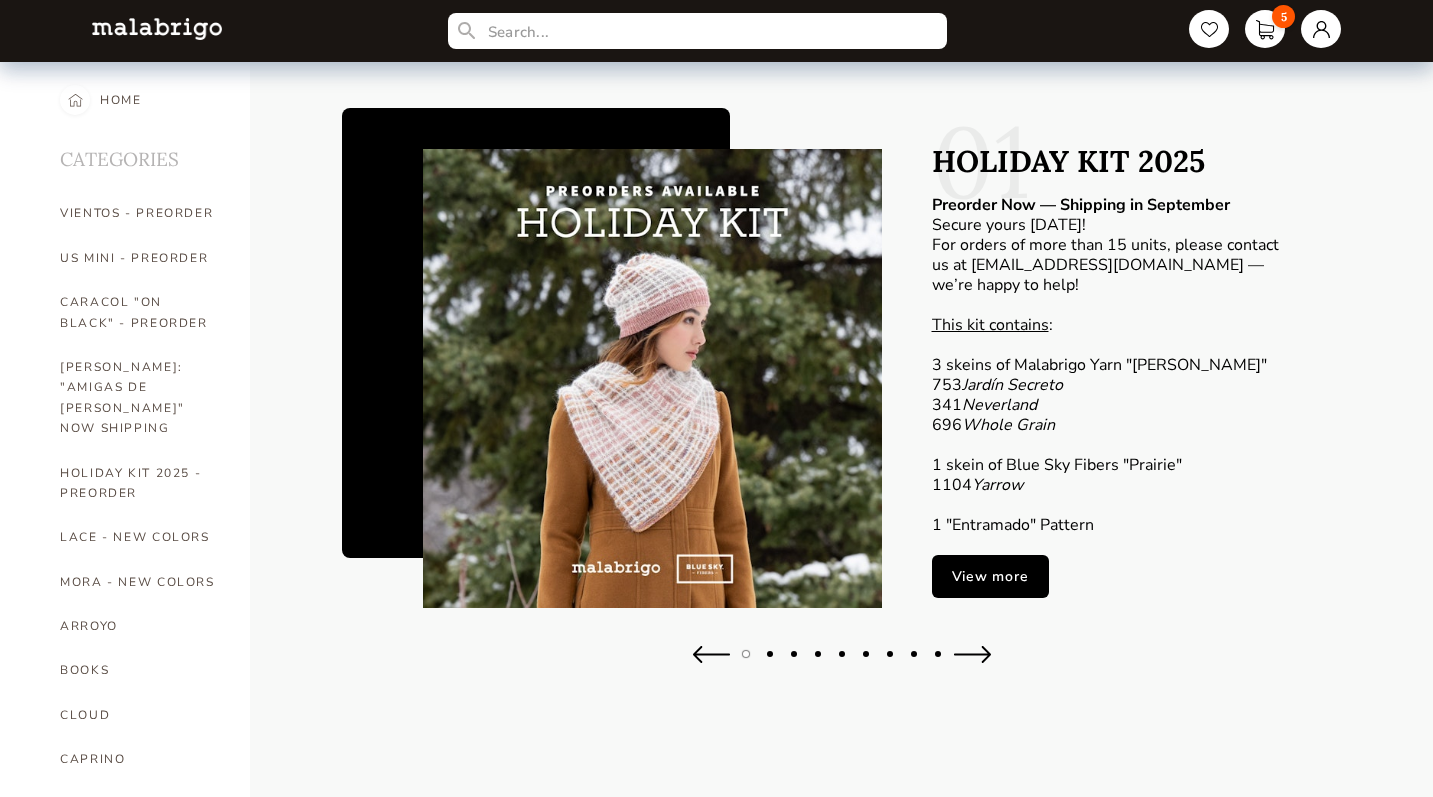 click at bounding box center (972, 654) 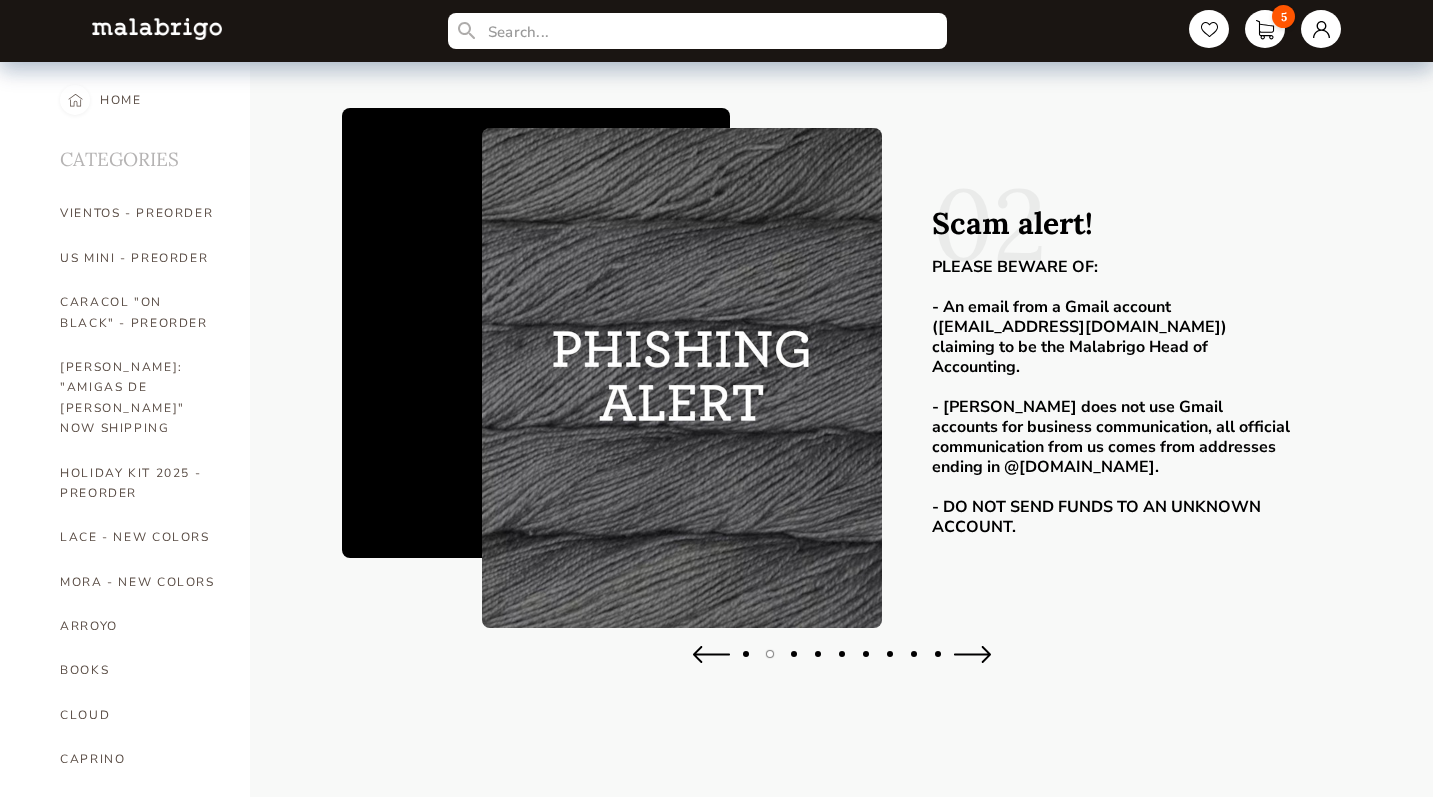 click at bounding box center (972, 654) 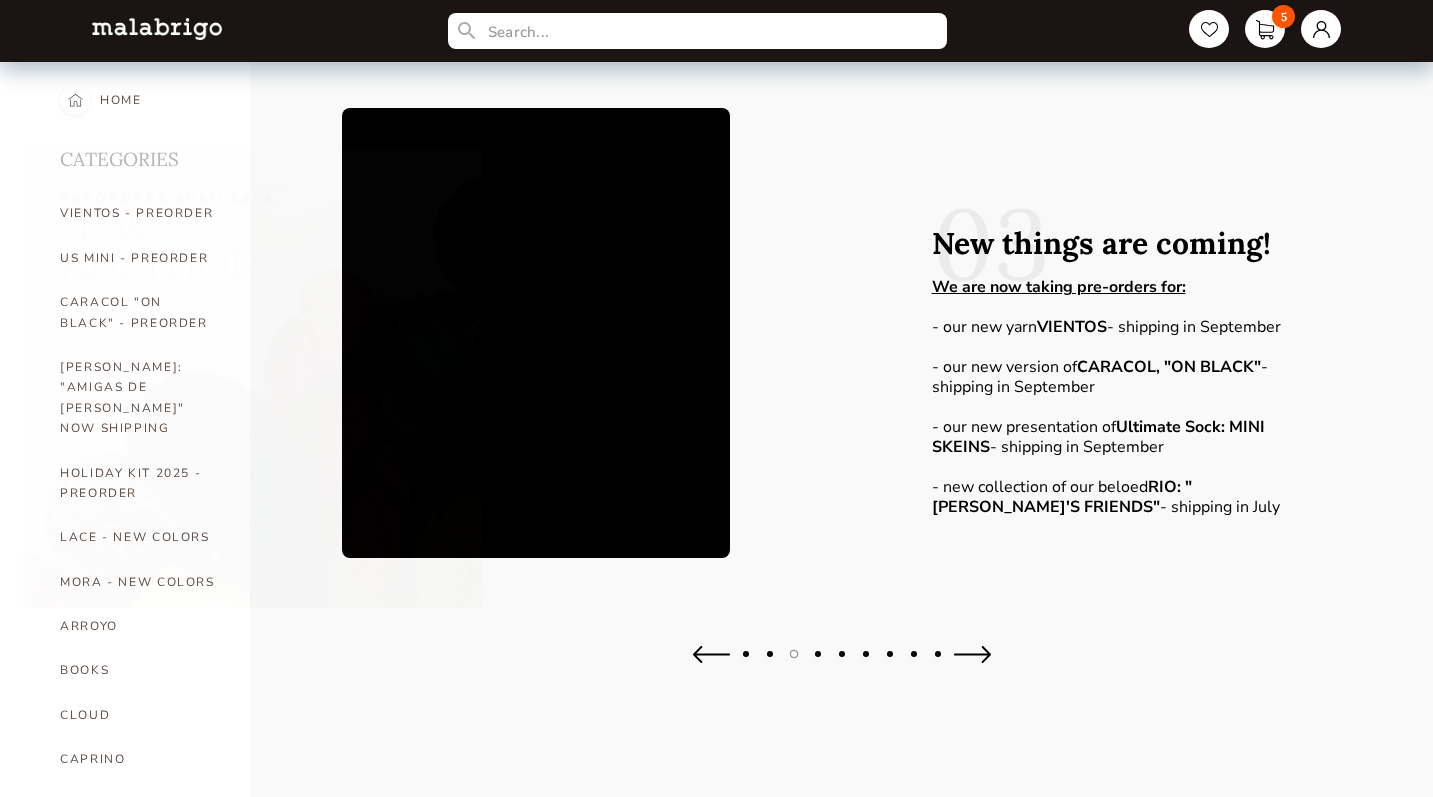 click at bounding box center (972, 654) 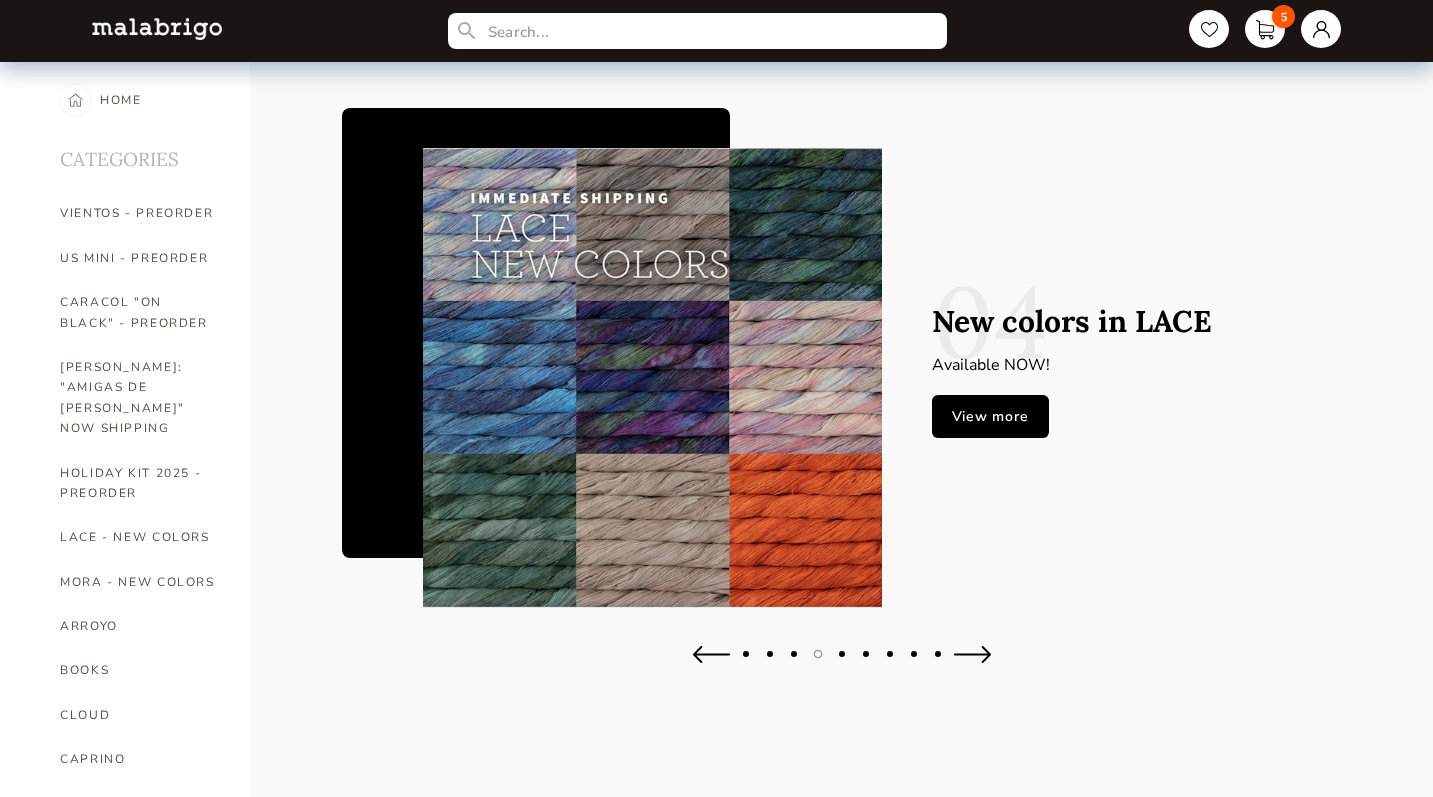 click at bounding box center (972, 654) 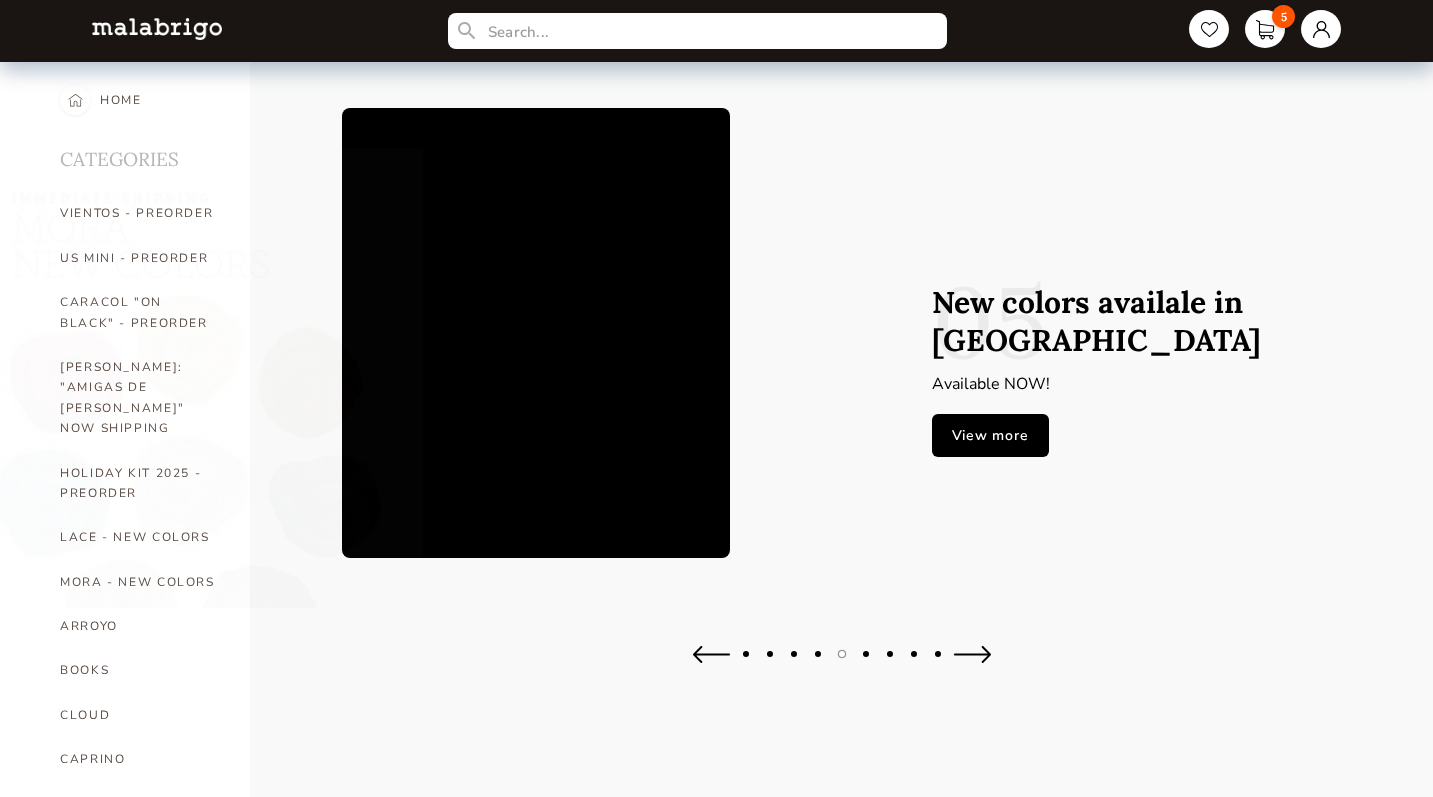 click at bounding box center (972, 654) 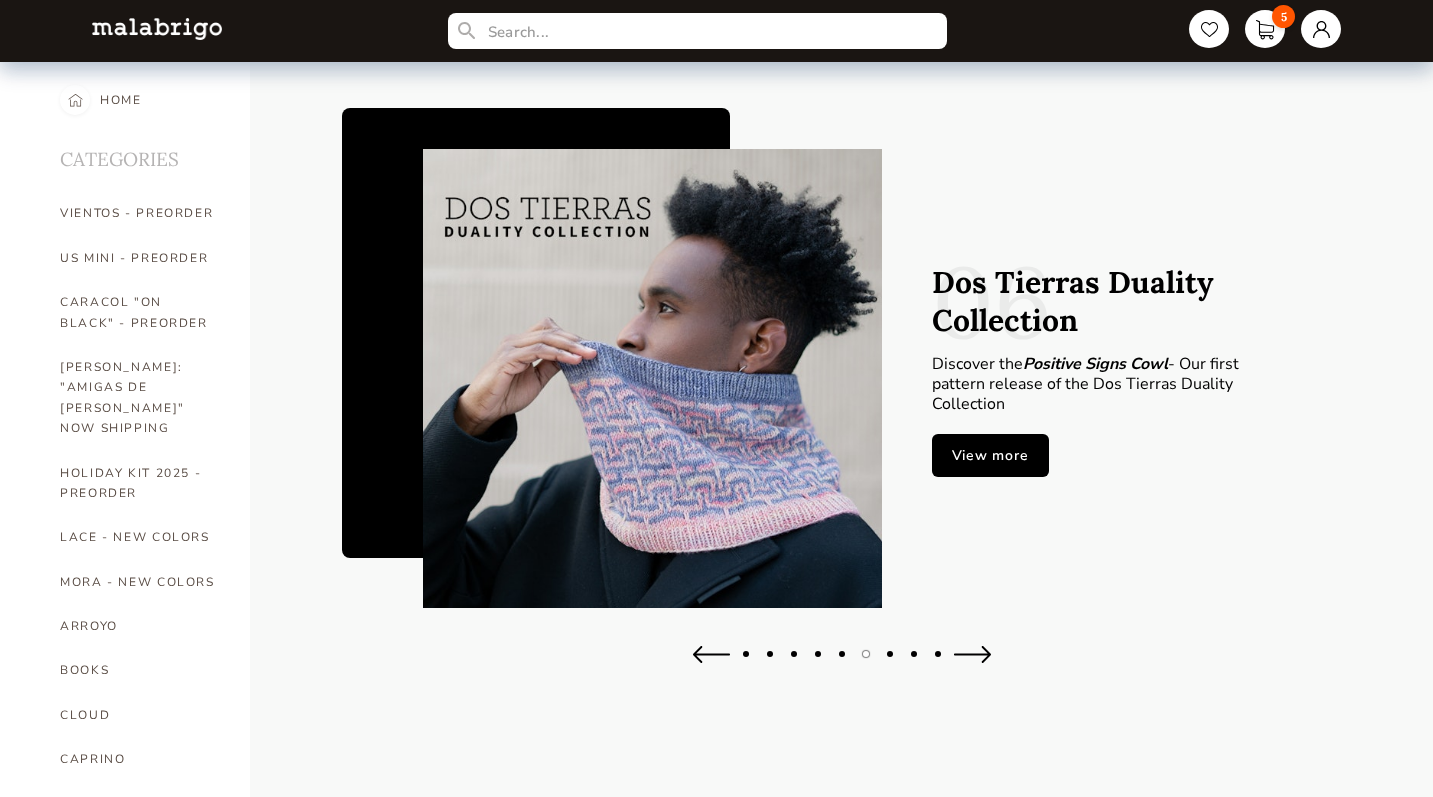 click at bounding box center (972, 654) 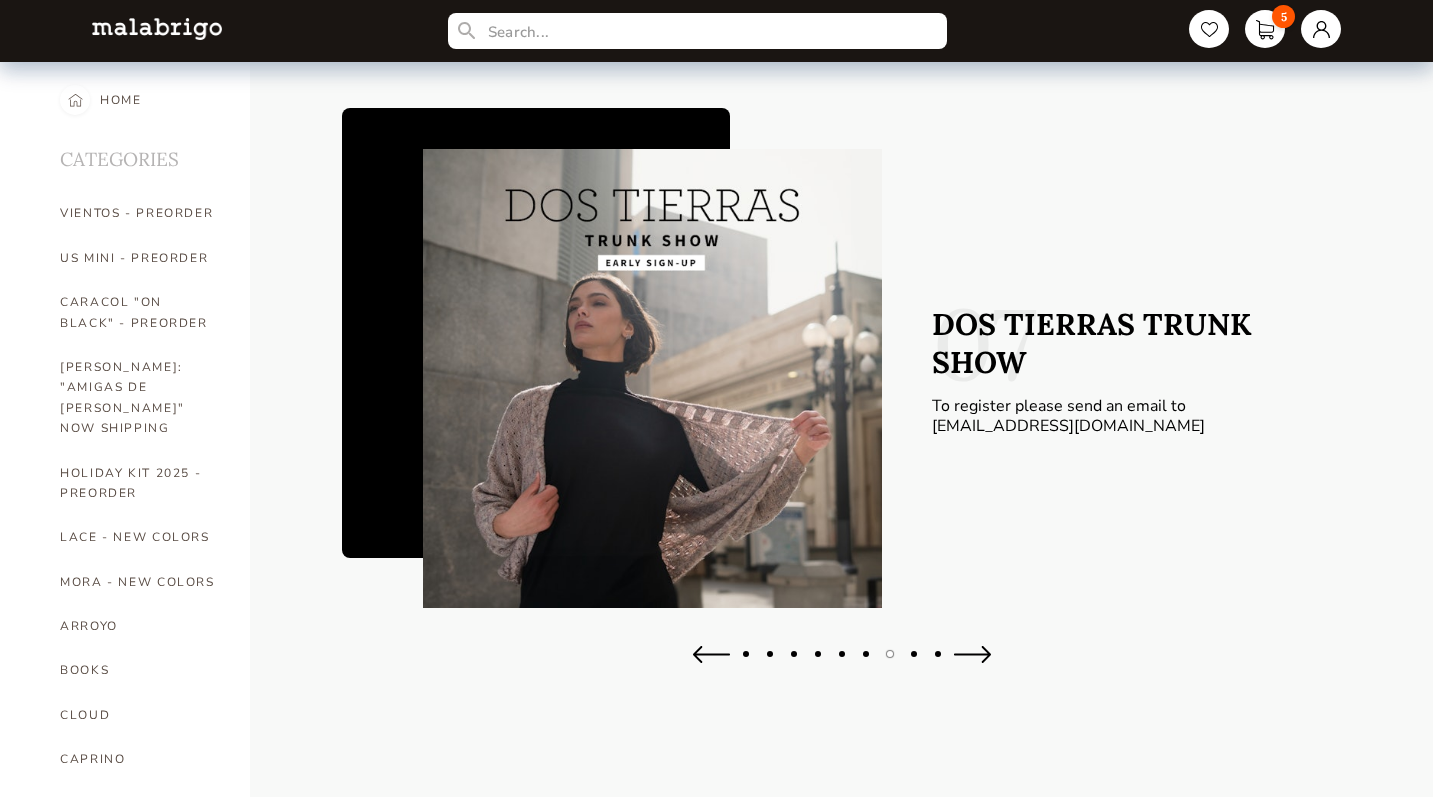 click at bounding box center [972, 654] 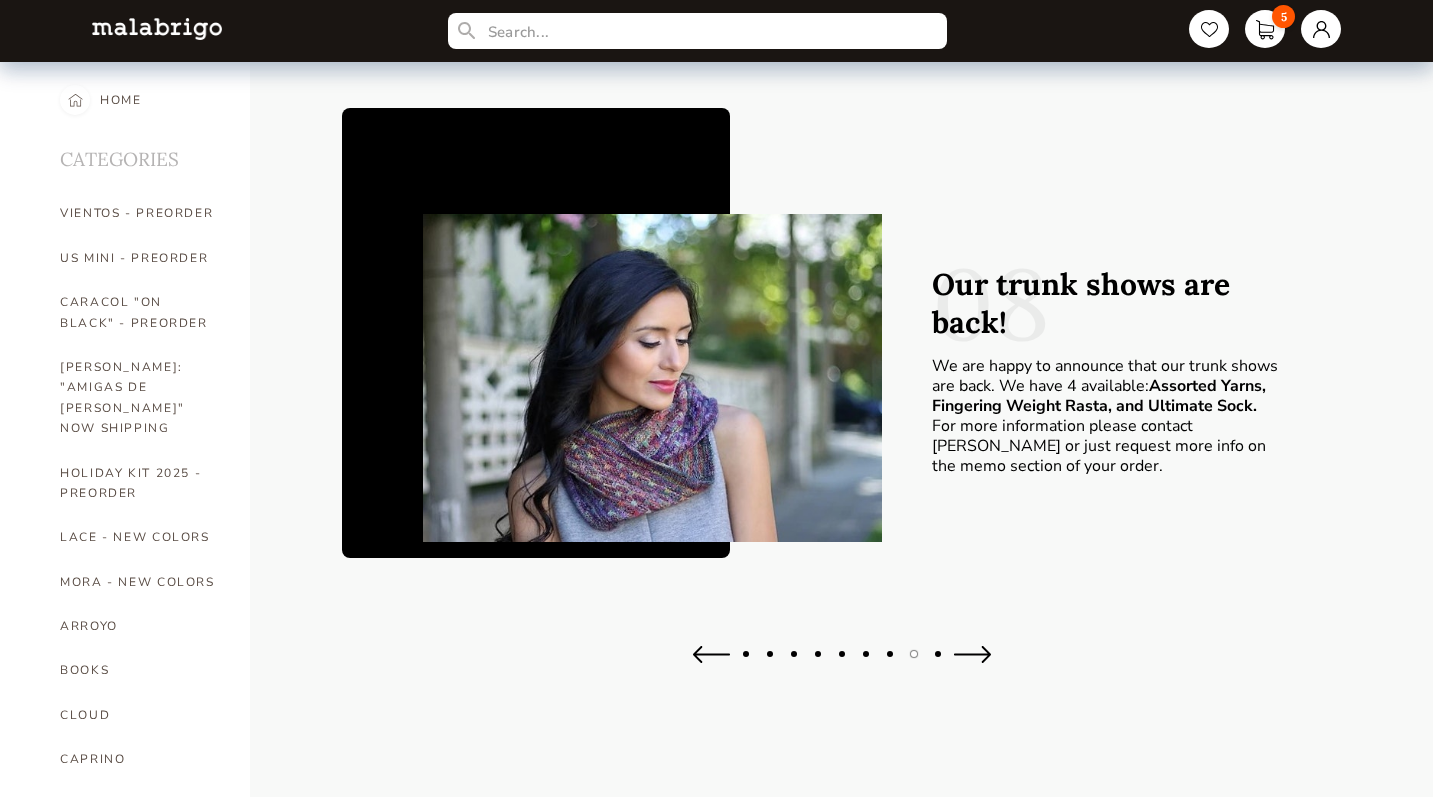 click at bounding box center (972, 654) 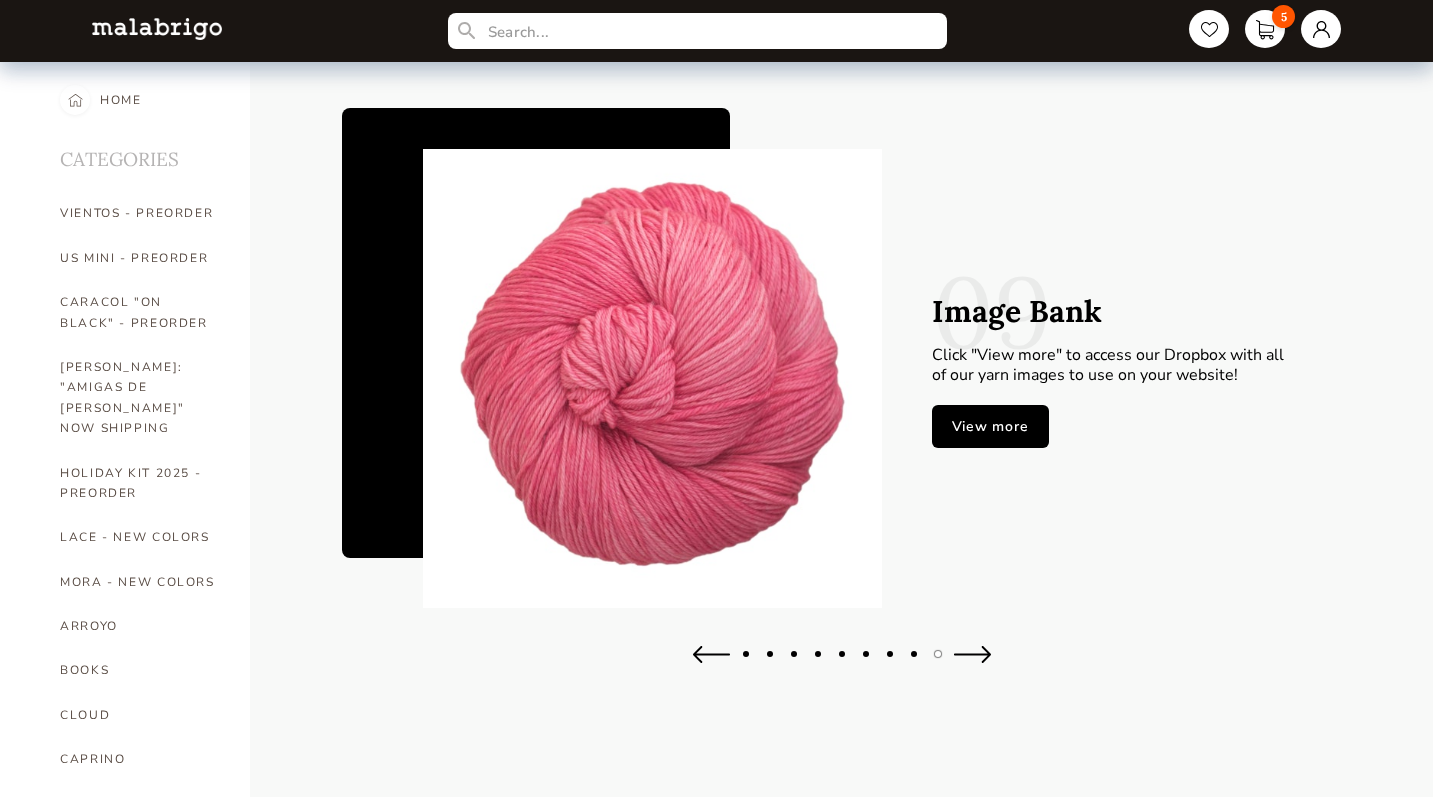 click on "View more" at bounding box center (990, 426) 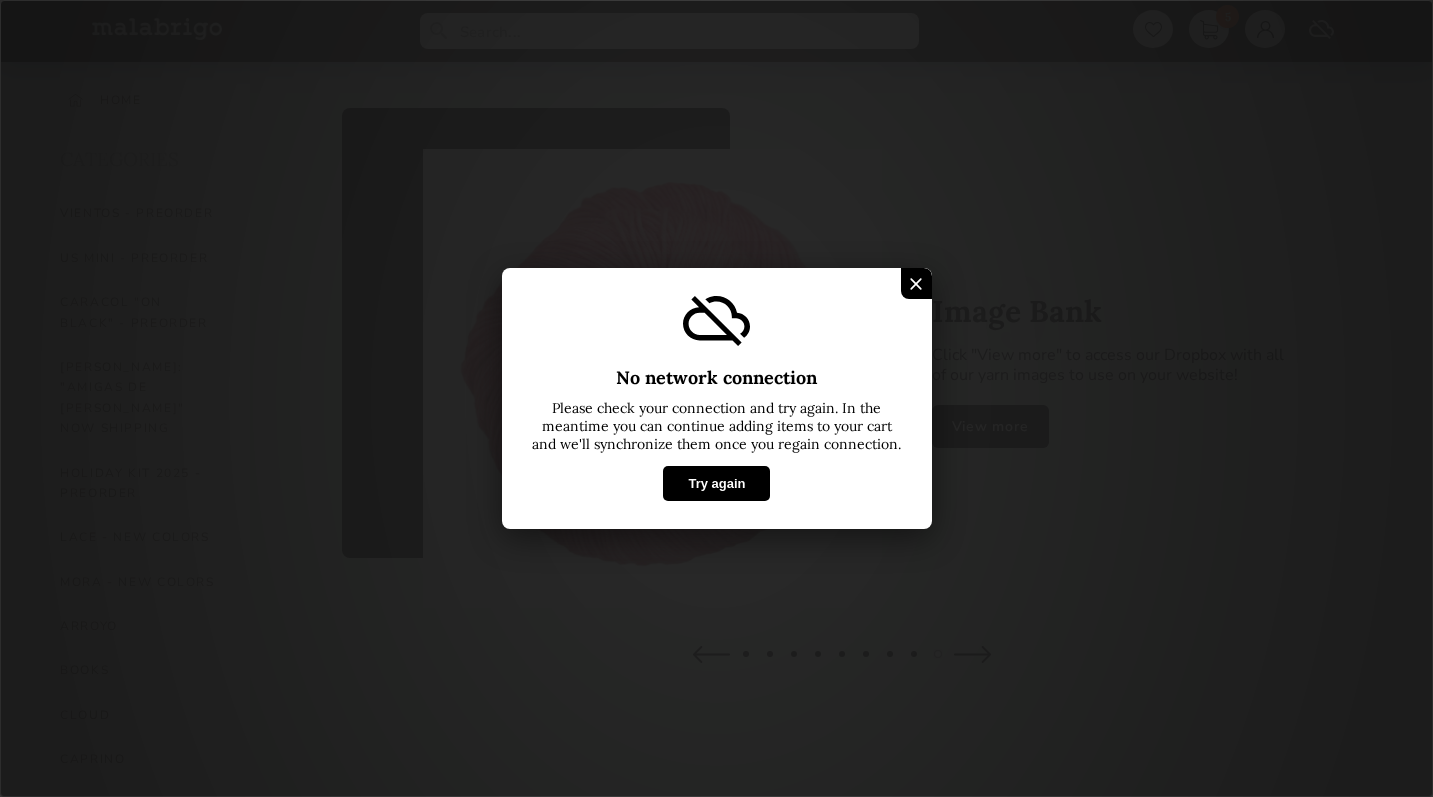 click at bounding box center (915, 283) 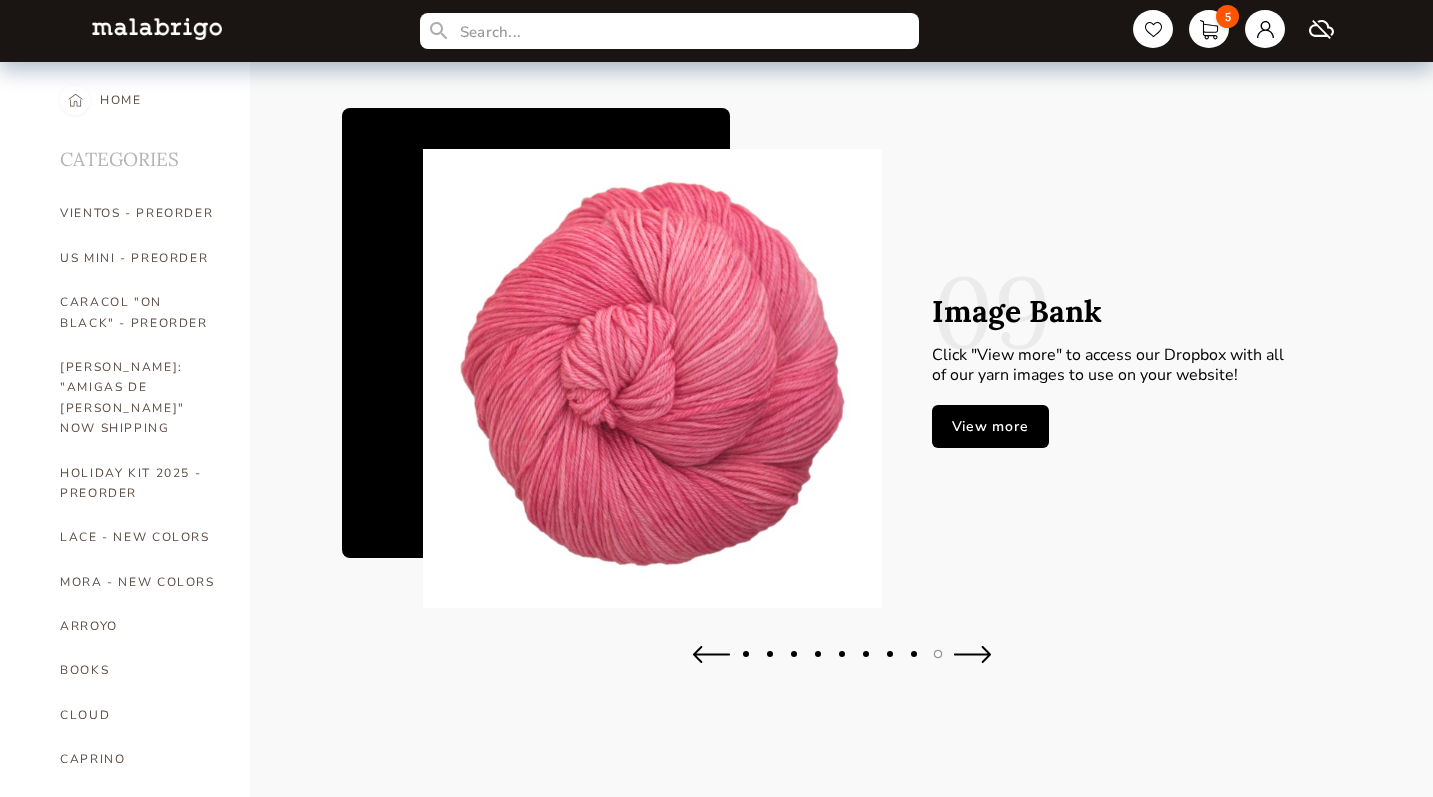 scroll, scrollTop: 0, scrollLeft: 0, axis: both 